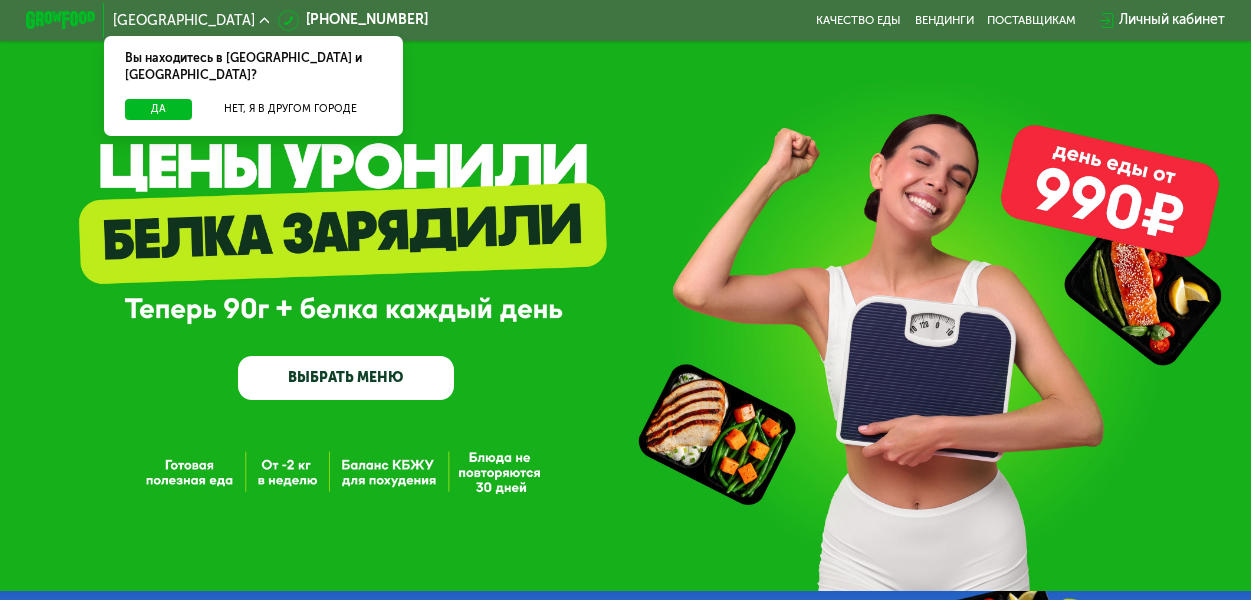 scroll, scrollTop: 0, scrollLeft: 0, axis: both 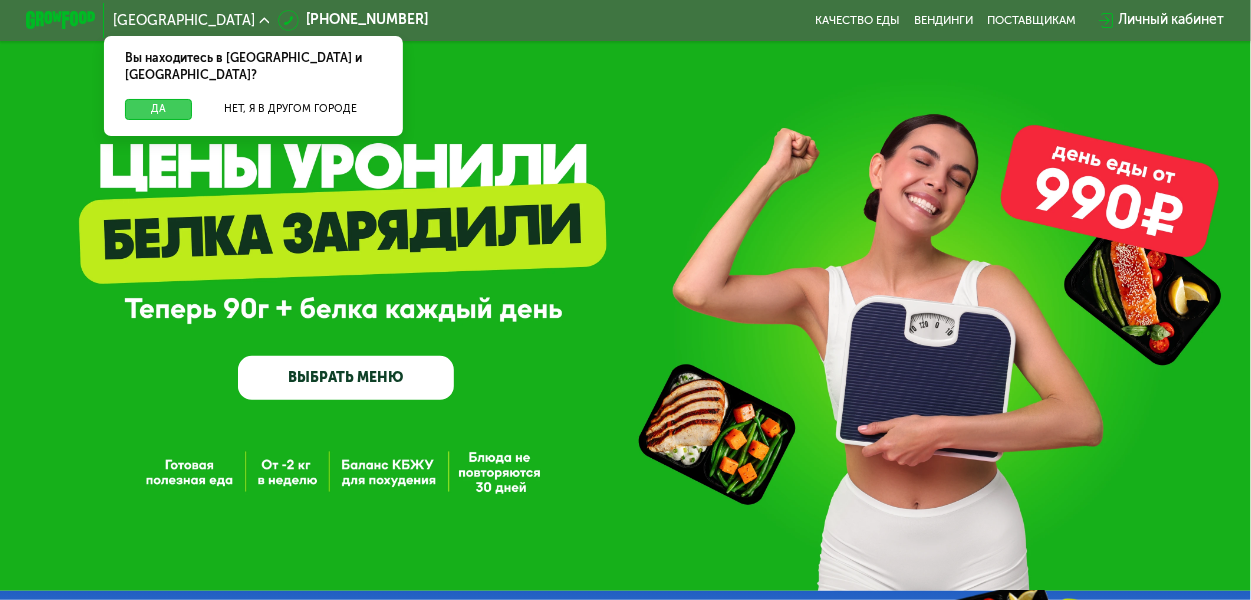 click on "Да" at bounding box center [158, 109] 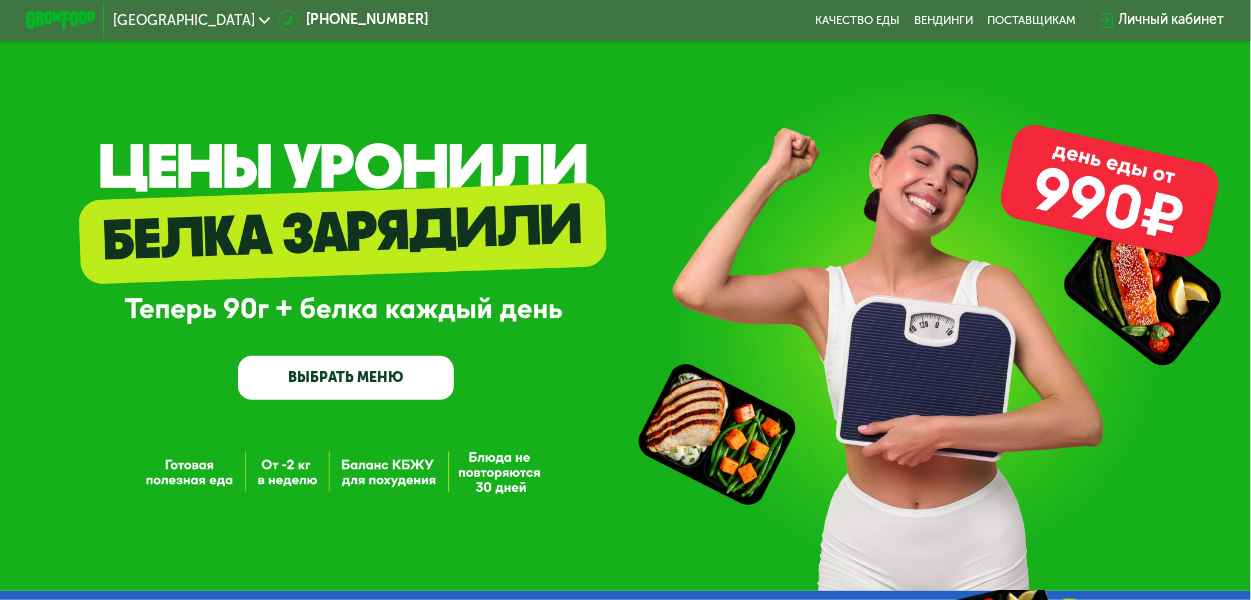 click on "ВЫБРАТЬ МЕНЮ" at bounding box center (346, 377) 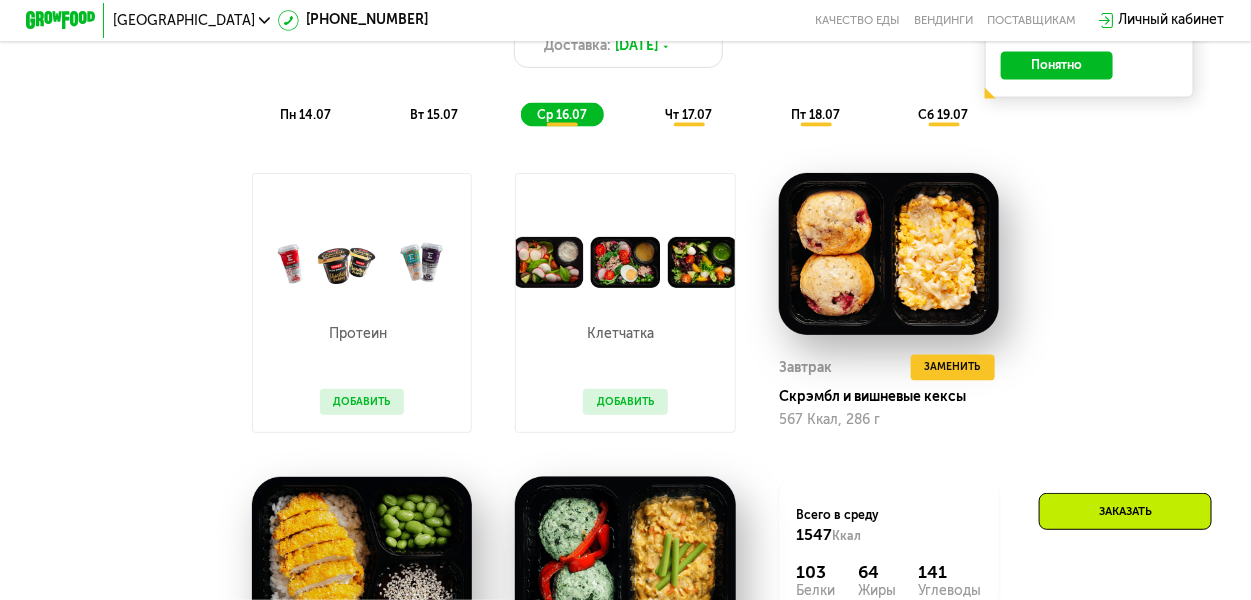 scroll, scrollTop: 1068, scrollLeft: 0, axis: vertical 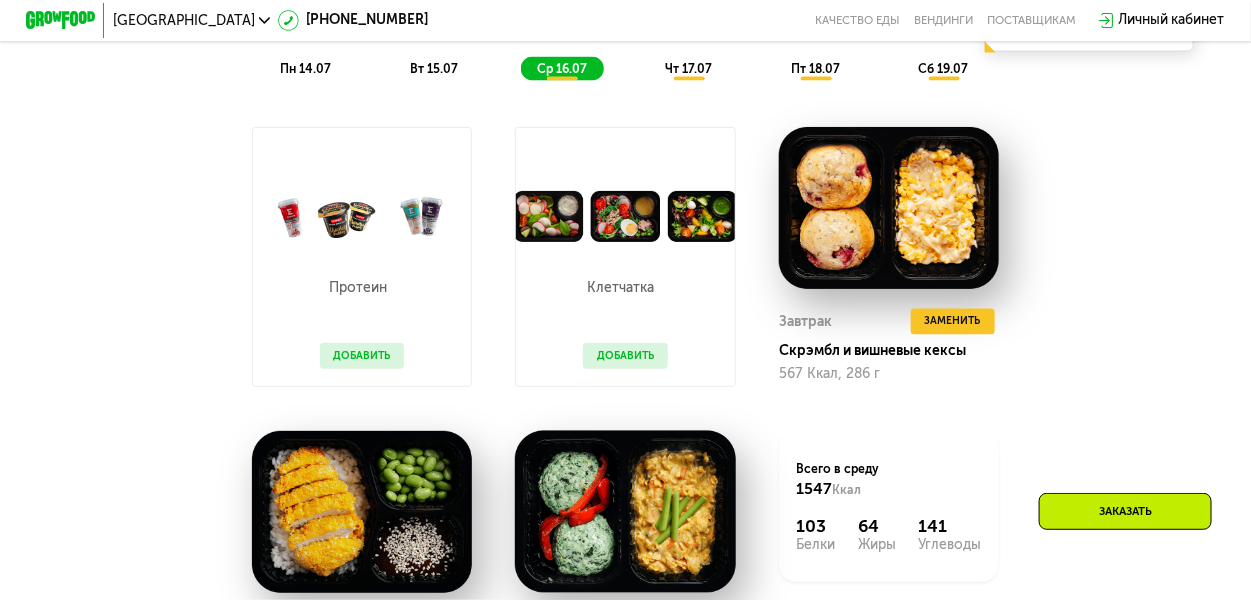 click on "Добавить" at bounding box center [625, 356] 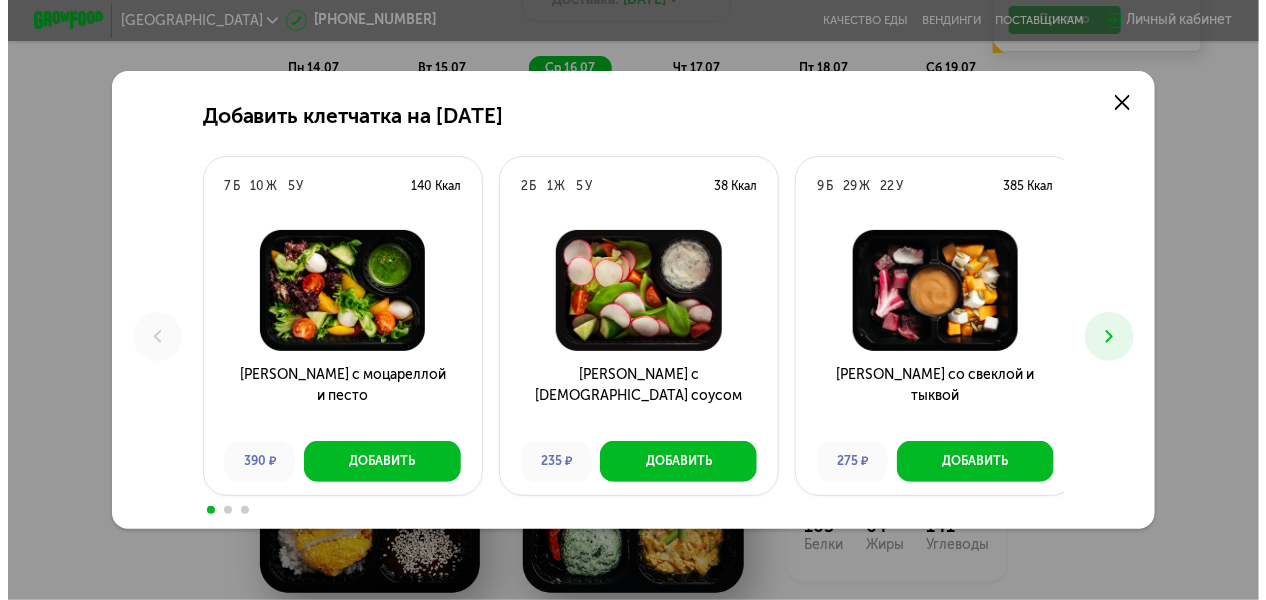 scroll, scrollTop: 0, scrollLeft: 0, axis: both 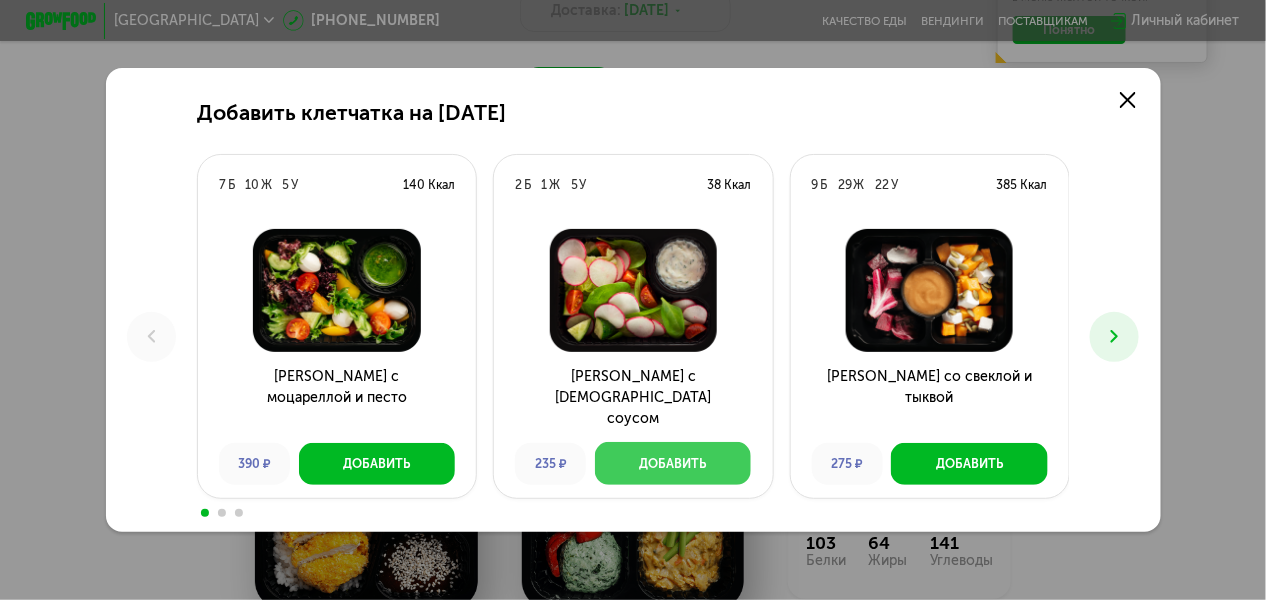 click on "Добавить" at bounding box center [673, 464] 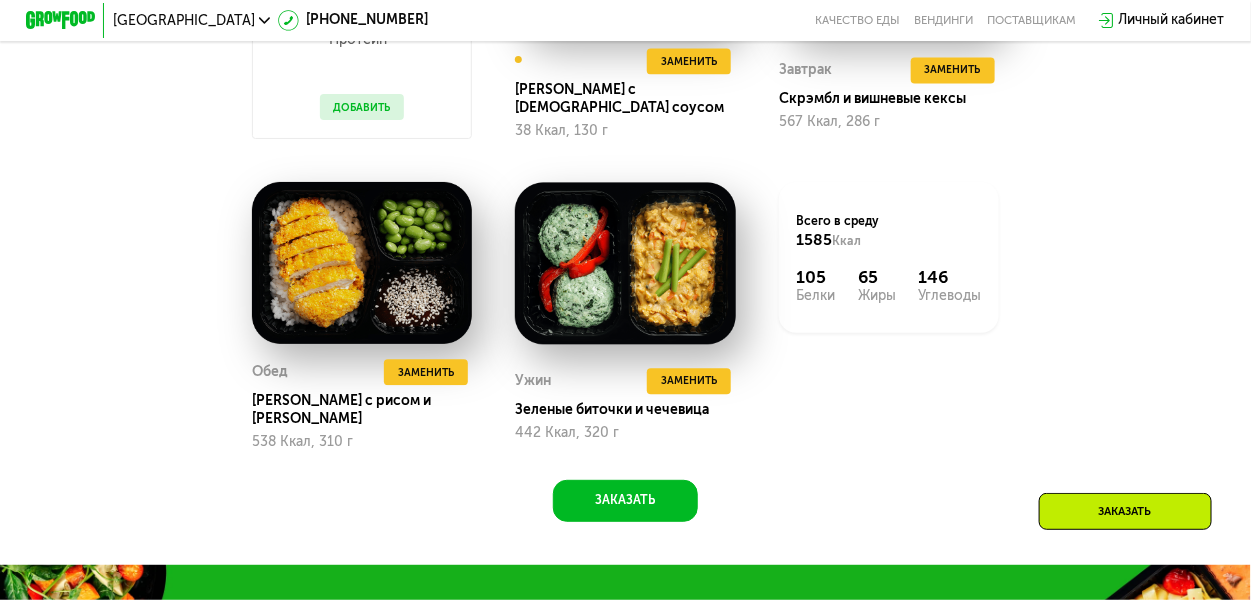 scroll, scrollTop: 1267, scrollLeft: 0, axis: vertical 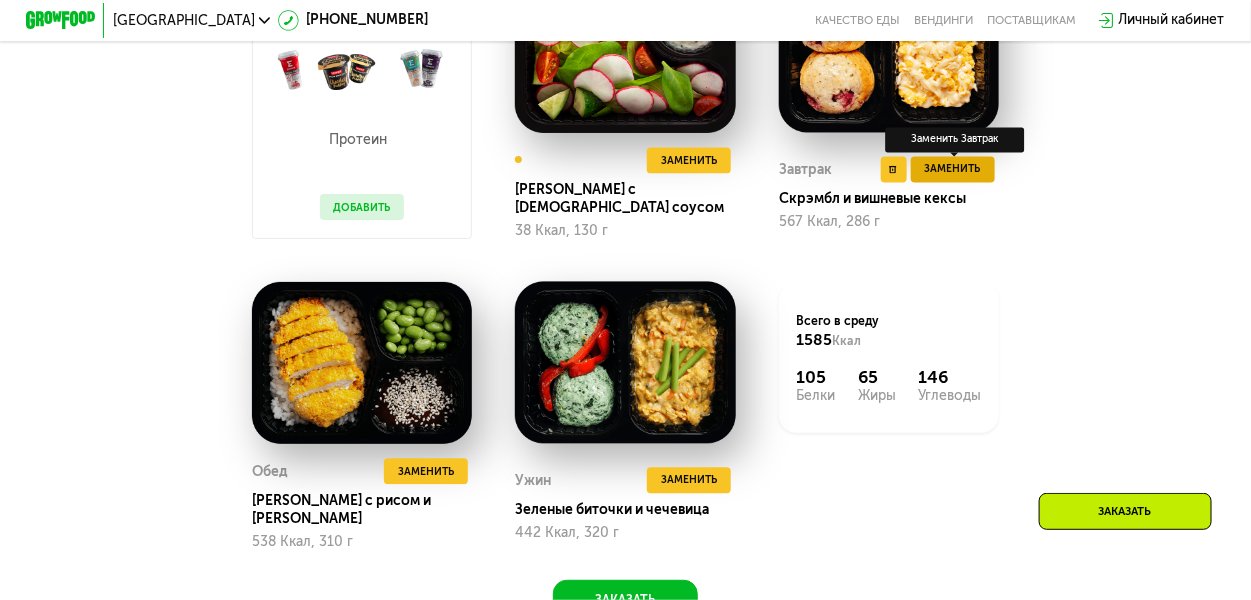 click on "Заменить" at bounding box center [953, 169] 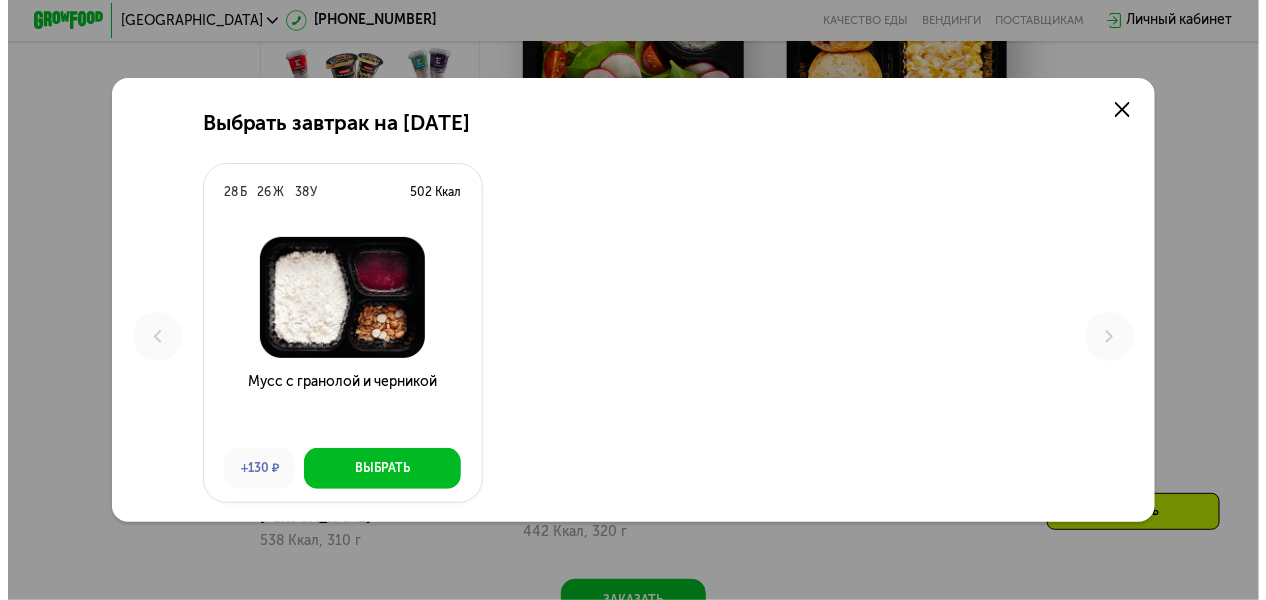 scroll, scrollTop: 0, scrollLeft: 0, axis: both 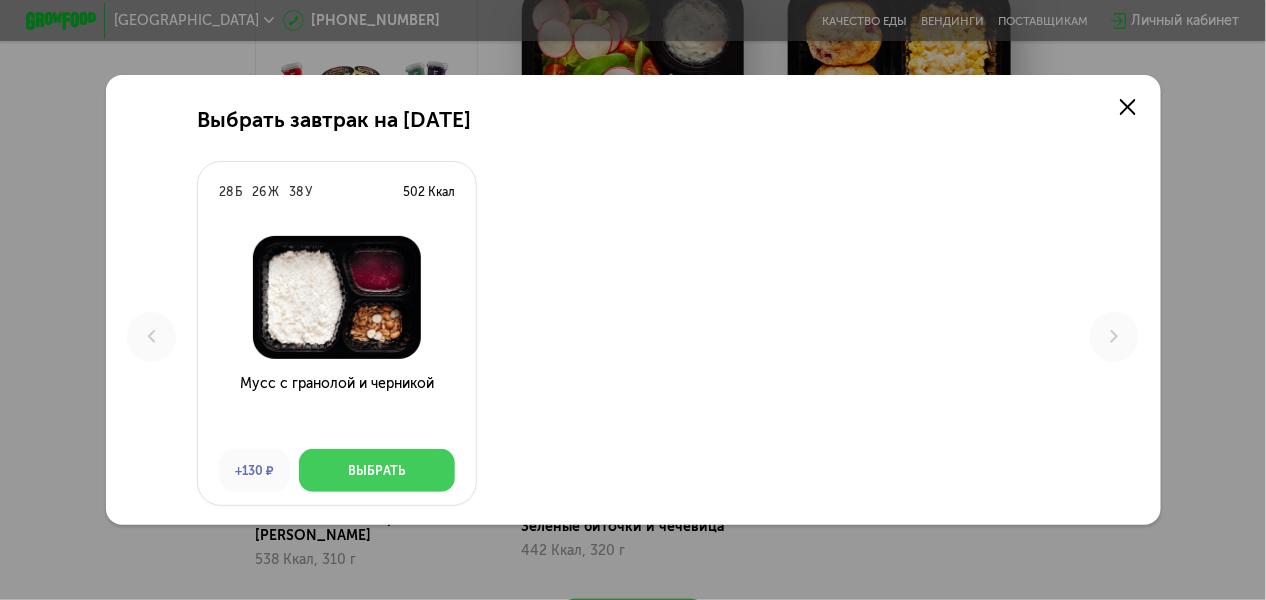 click on "Выбрать" at bounding box center [377, 470] 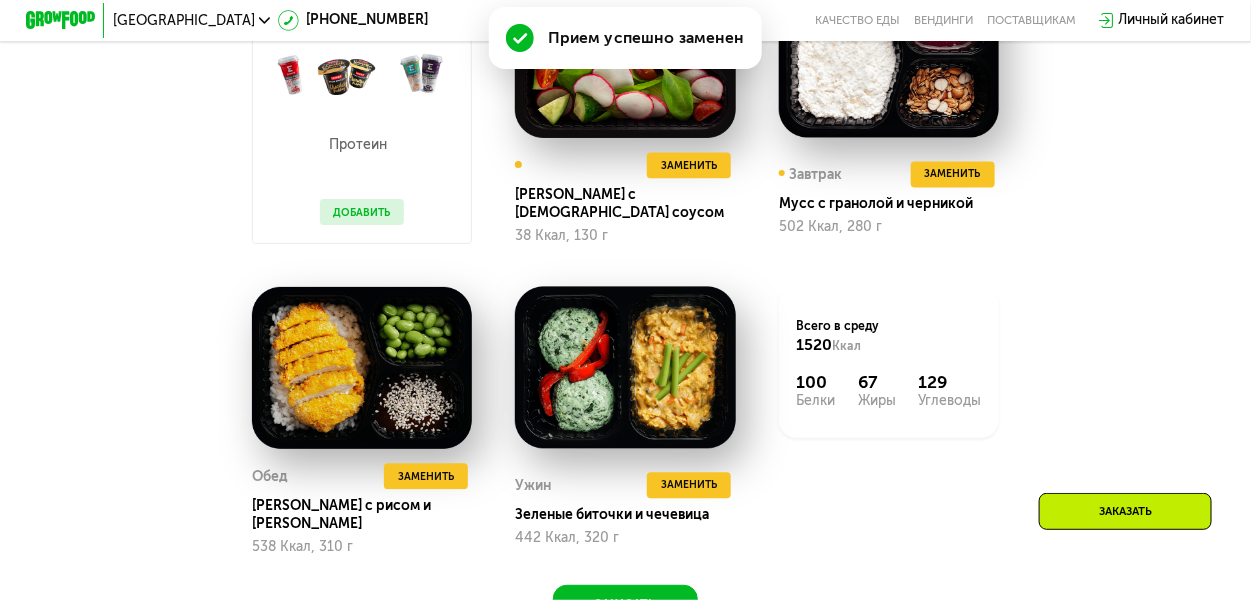 scroll, scrollTop: 1267, scrollLeft: 0, axis: vertical 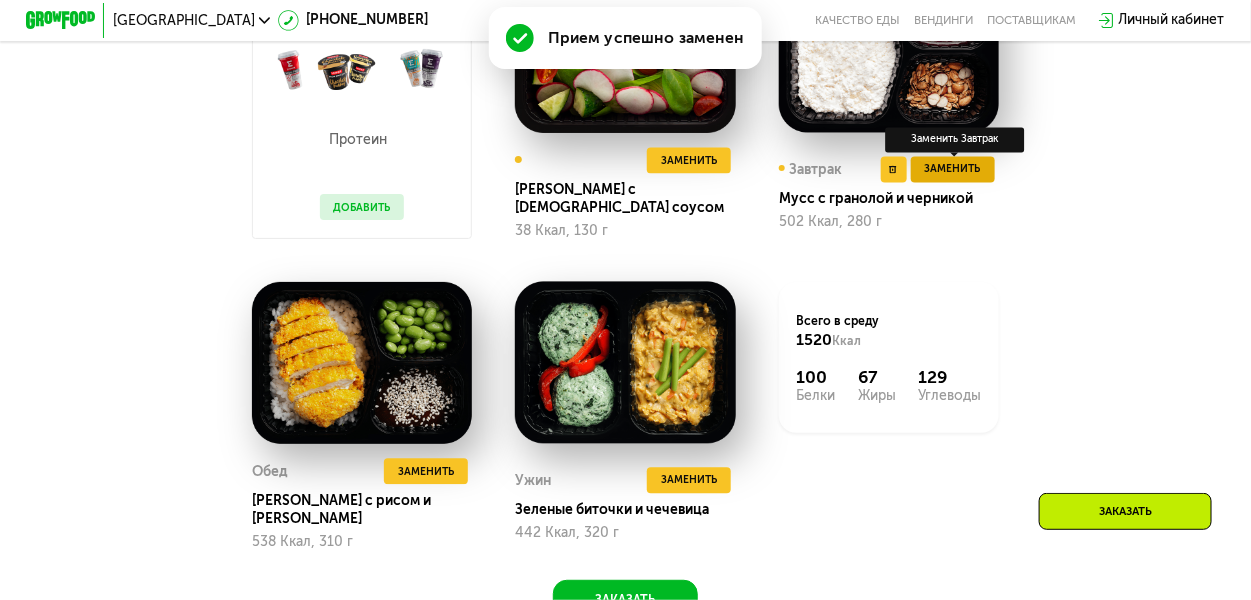 click on "Заменить" at bounding box center [953, 169] 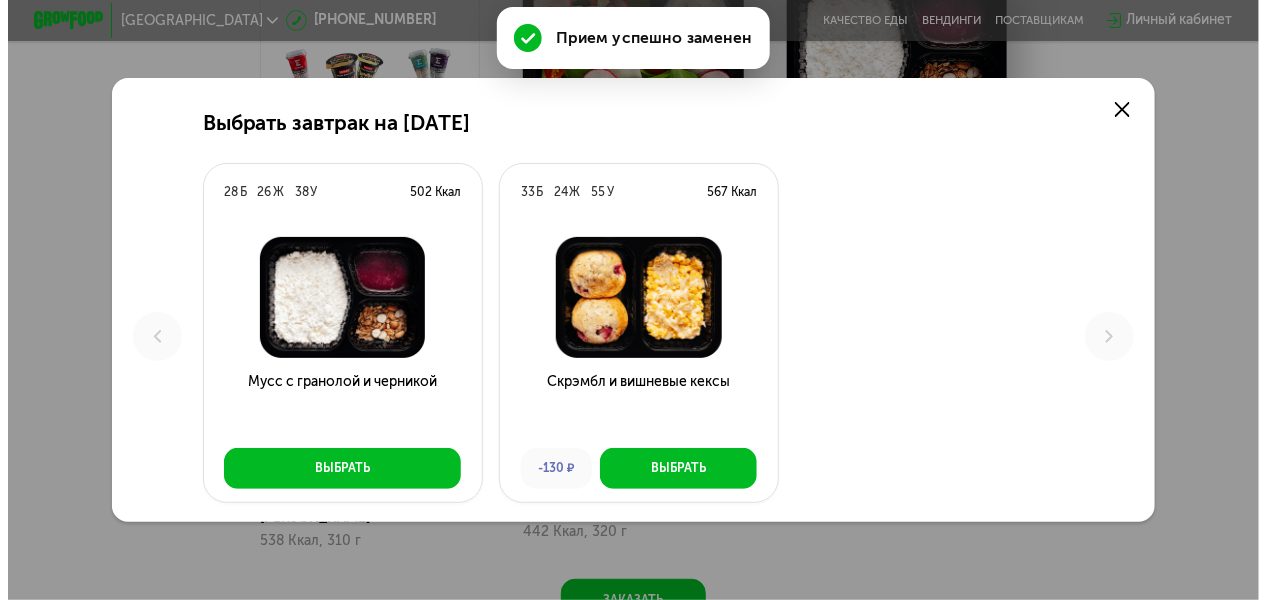 scroll, scrollTop: 0, scrollLeft: 0, axis: both 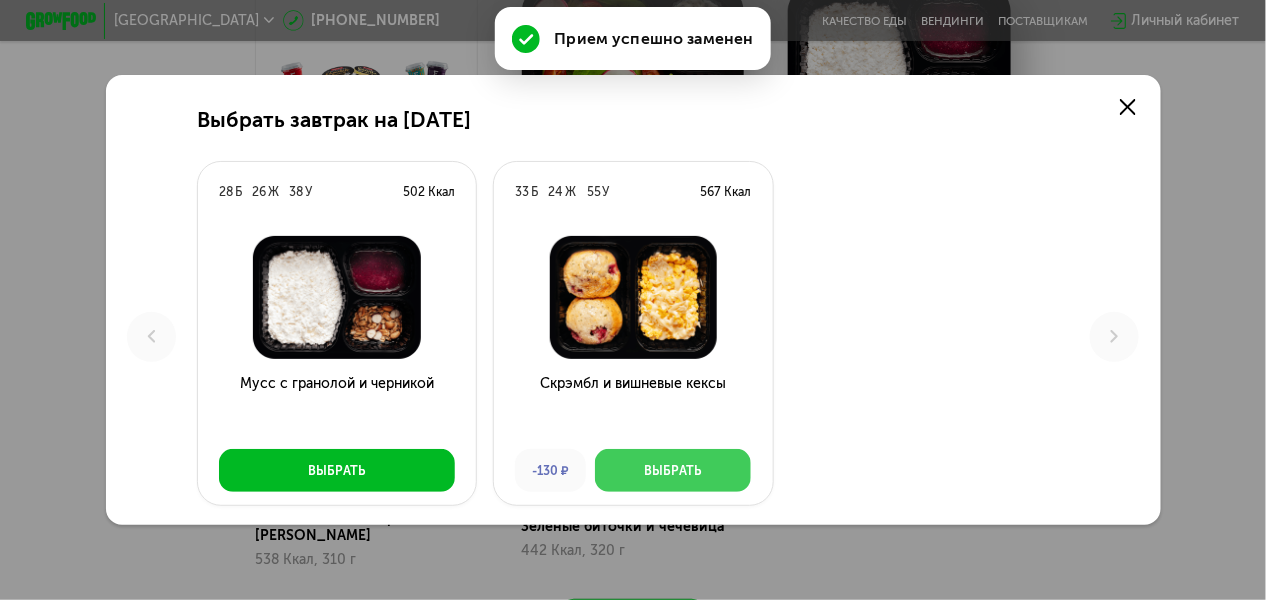 click on "Выбрать" at bounding box center [673, 470] 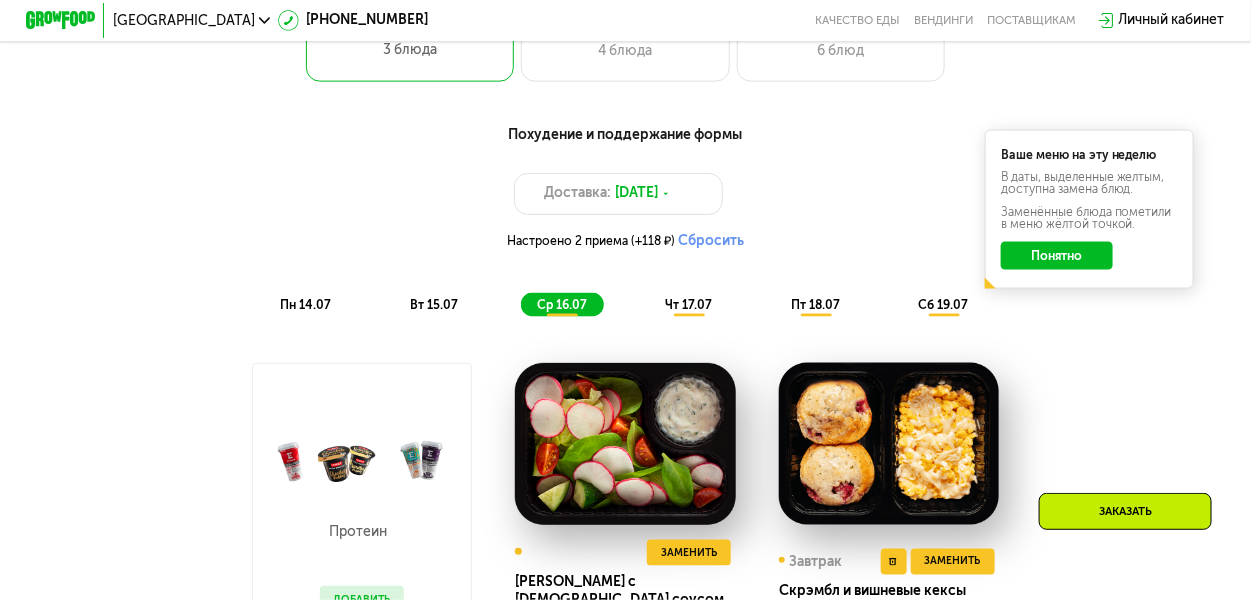 scroll, scrollTop: 767, scrollLeft: 0, axis: vertical 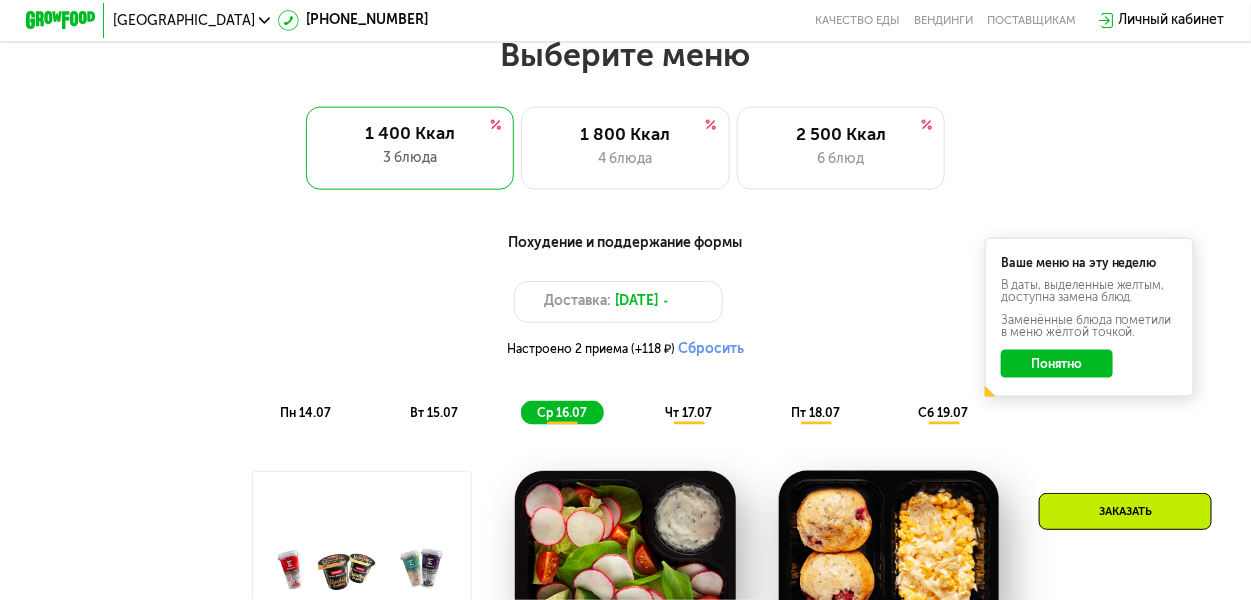 click on "Понятно" 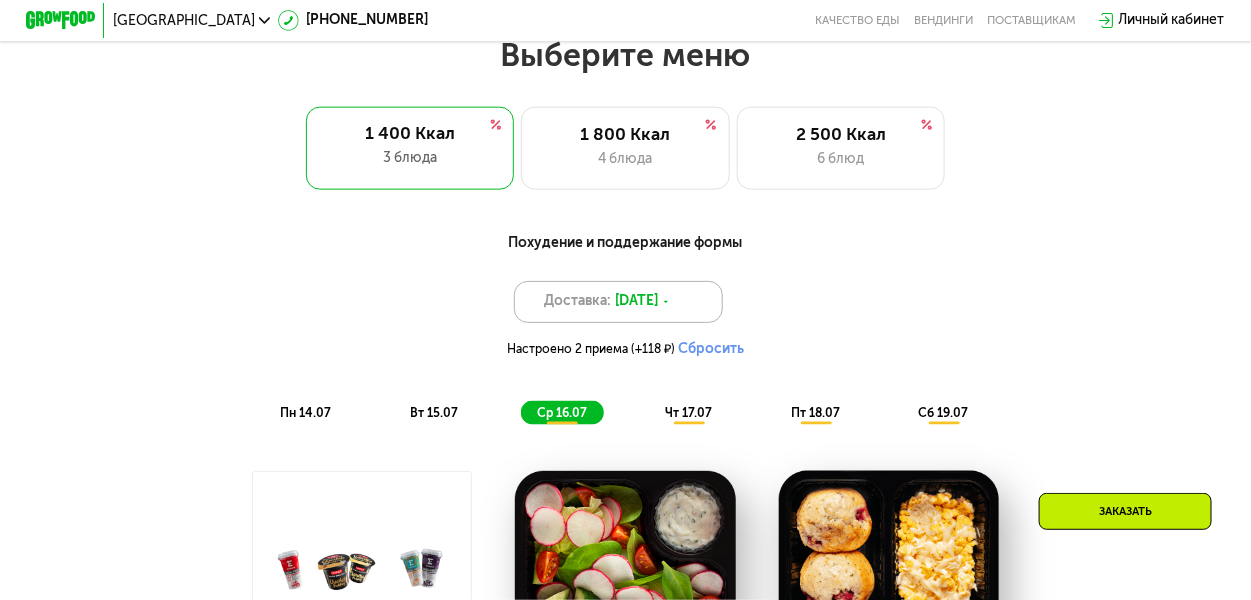 click on "[DATE]" at bounding box center [636, 301] 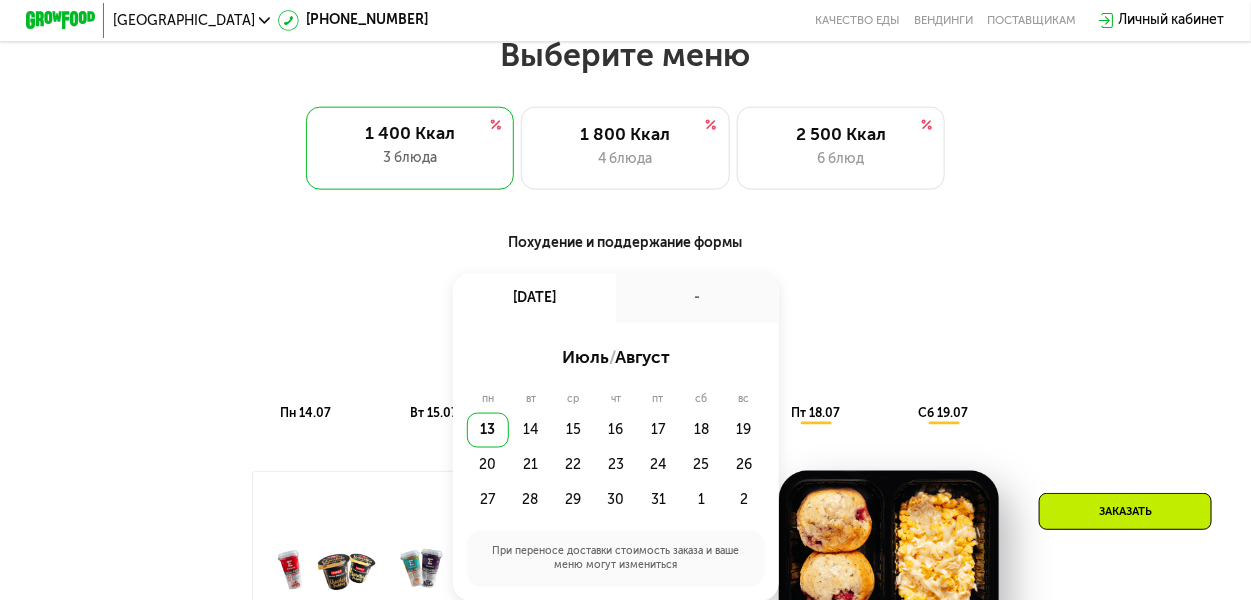 click on "13" 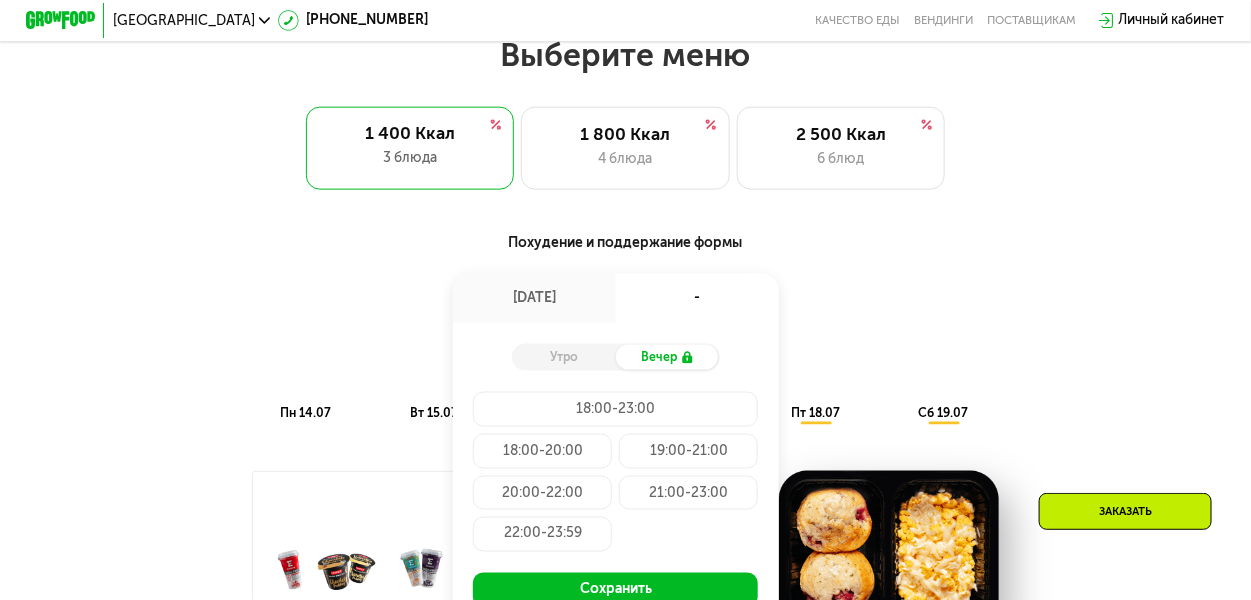 click on "Похудение и поддержание формы Доставка: 13 июл, вс 13 июл, вс -  Утро  Вечер 18:00-23:00 18:00-20:00 19:00-21:00 20:00-22:00 21:00-23:00 22:00-23:59 Сохранить  Настроено 2 приема (+118 ₽)     Сбросить  пн 14.07 вт 15.07 ср 16.07 чт 17.07 пт 18.07 сб 19.07" at bounding box center (625, 329) 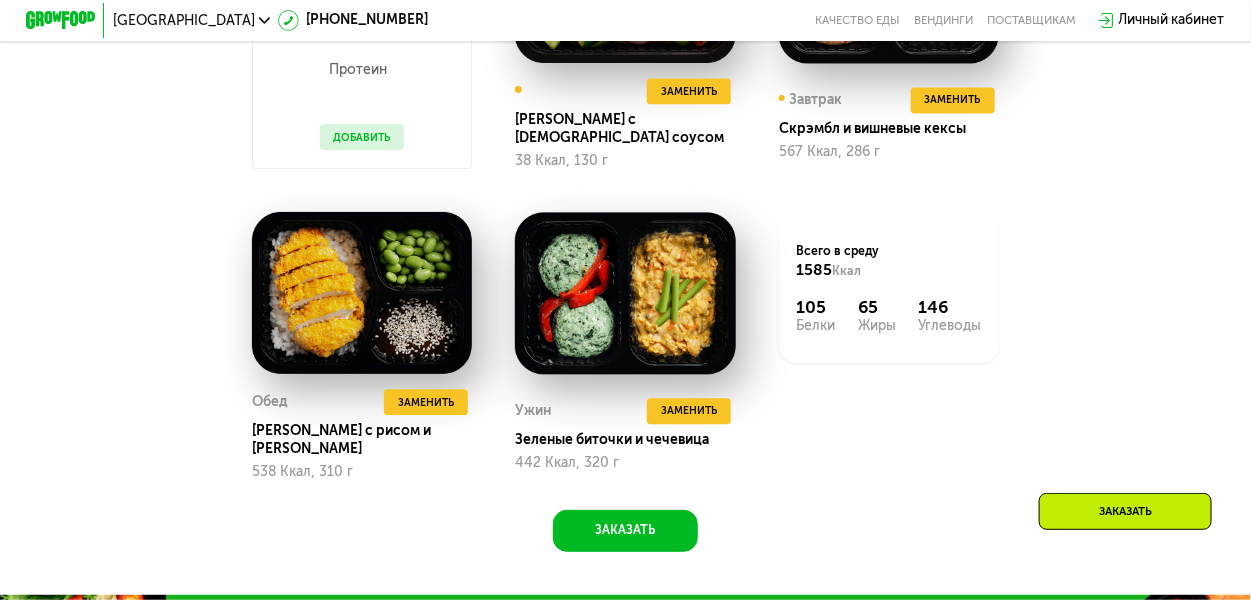 scroll, scrollTop: 1367, scrollLeft: 0, axis: vertical 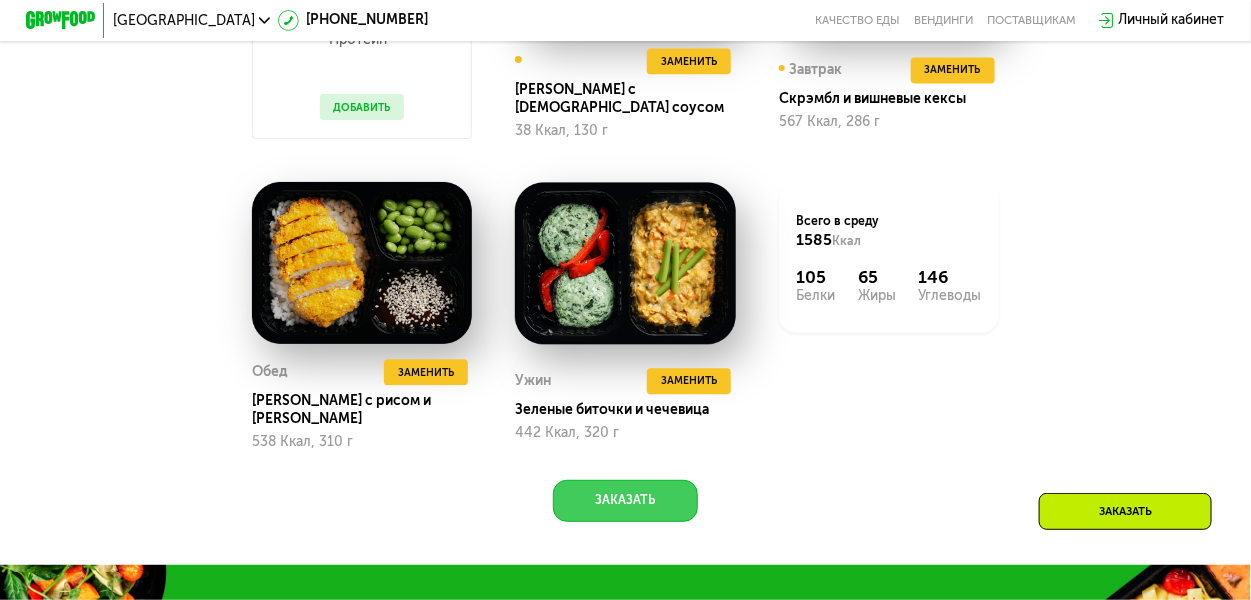 click on "Заказать" 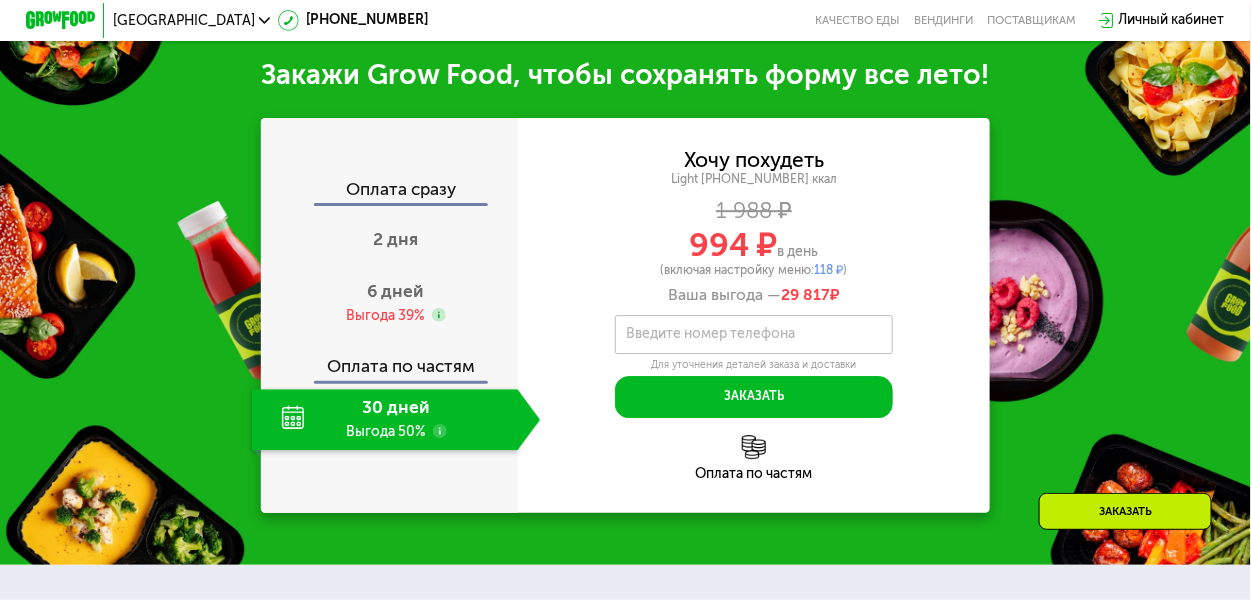 scroll, scrollTop: 1928, scrollLeft: 0, axis: vertical 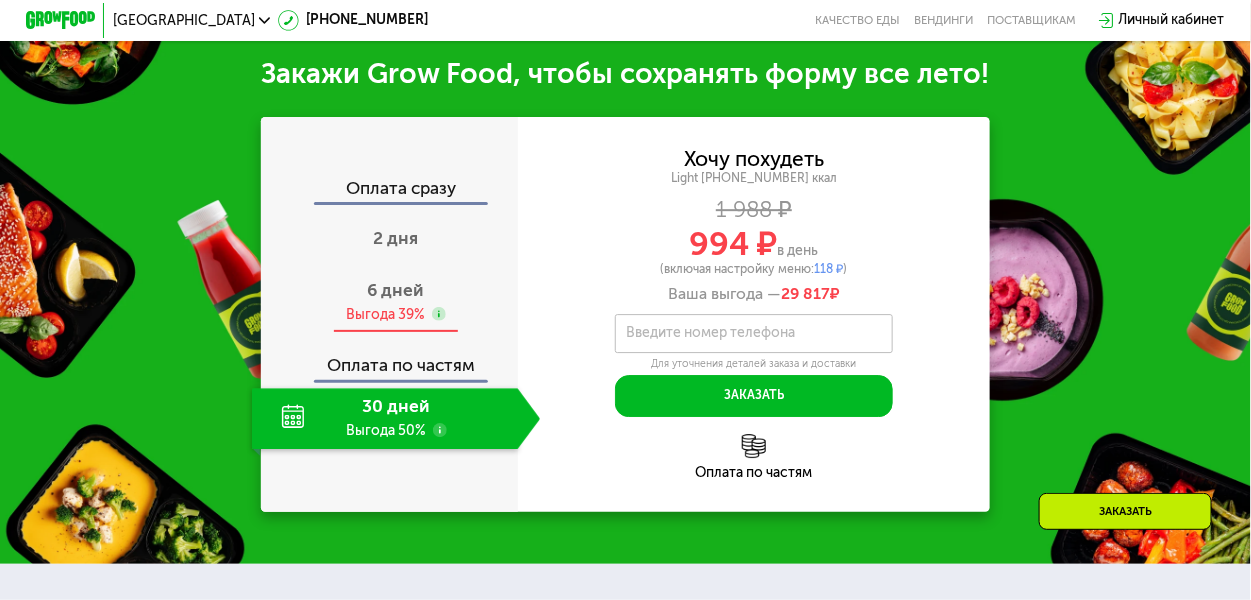 click on "Выгода 39%" at bounding box center (385, 314) 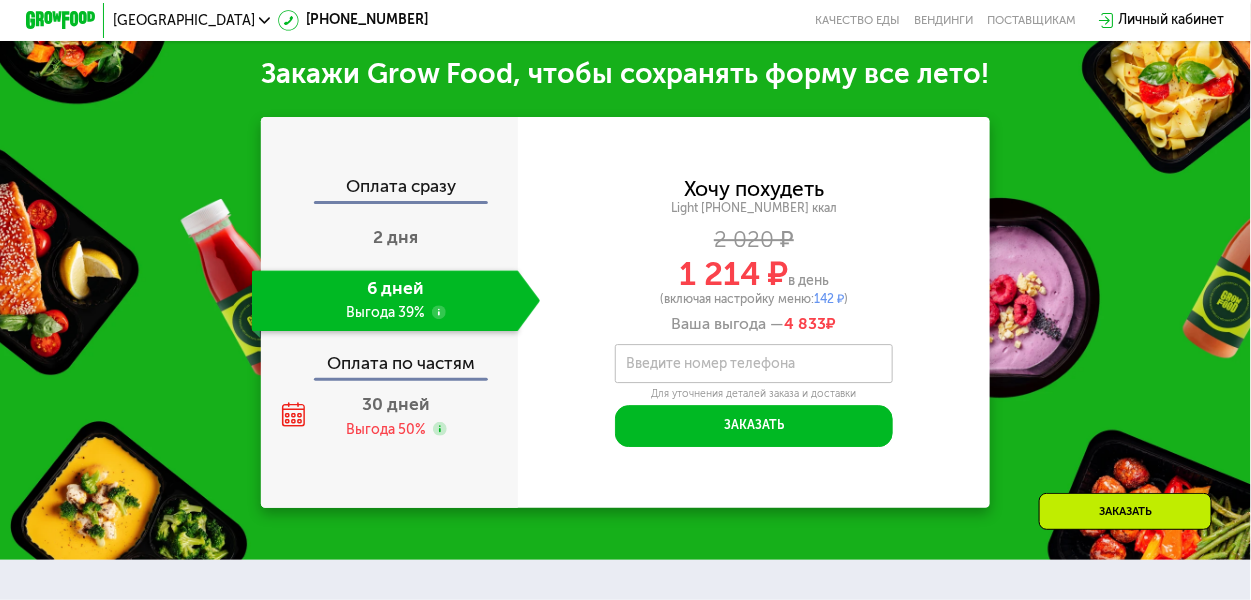 click on "Закажи Grow Food, чтобы сохранять форму все лето! Оплата сразу 2 дня 6 дней Выгода 39% Оплата по частям 30 дней Выгода 50% Хочу похудеть Light 1400 ~1400 ккал 2 020 ₽  1 214 ₽  в день  (включая настройку меню:  142 ₽ )  Ваша выгода —  4 833  ₽   Введите свой номер телефона       Введите номер телефона   Для уточнения деталей заказа и доставки  Заказать  Код подтверждения отправлен на .  Изменить номер  Оставьте свой номер, чтобы оформить заказ или узнать подробности" 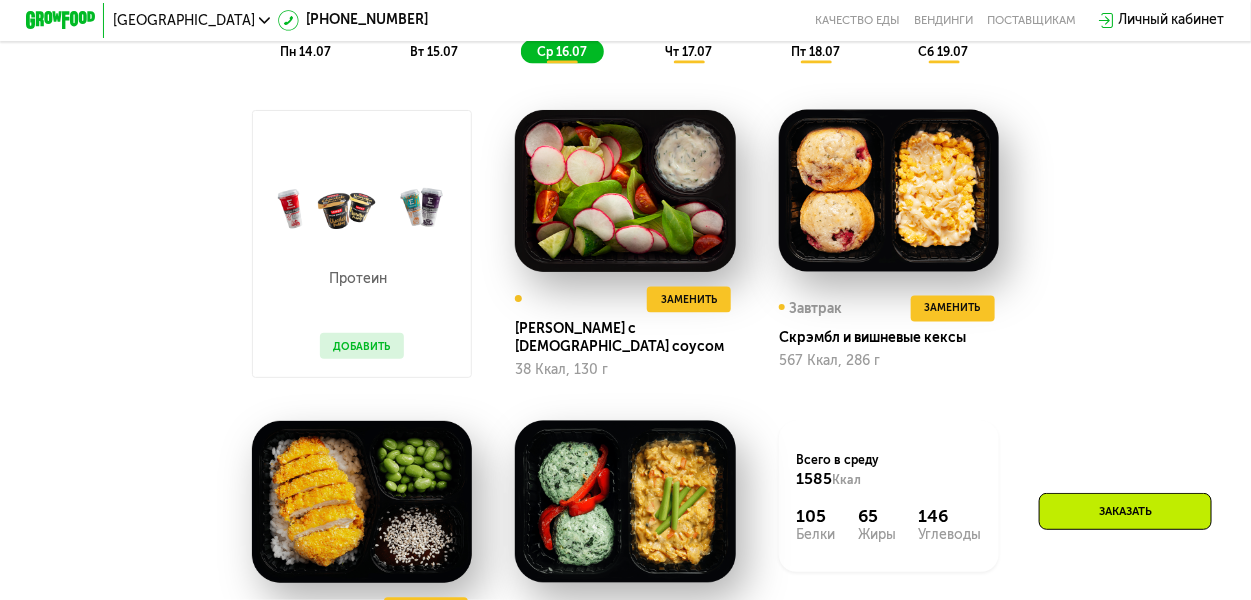 scroll, scrollTop: 928, scrollLeft: 0, axis: vertical 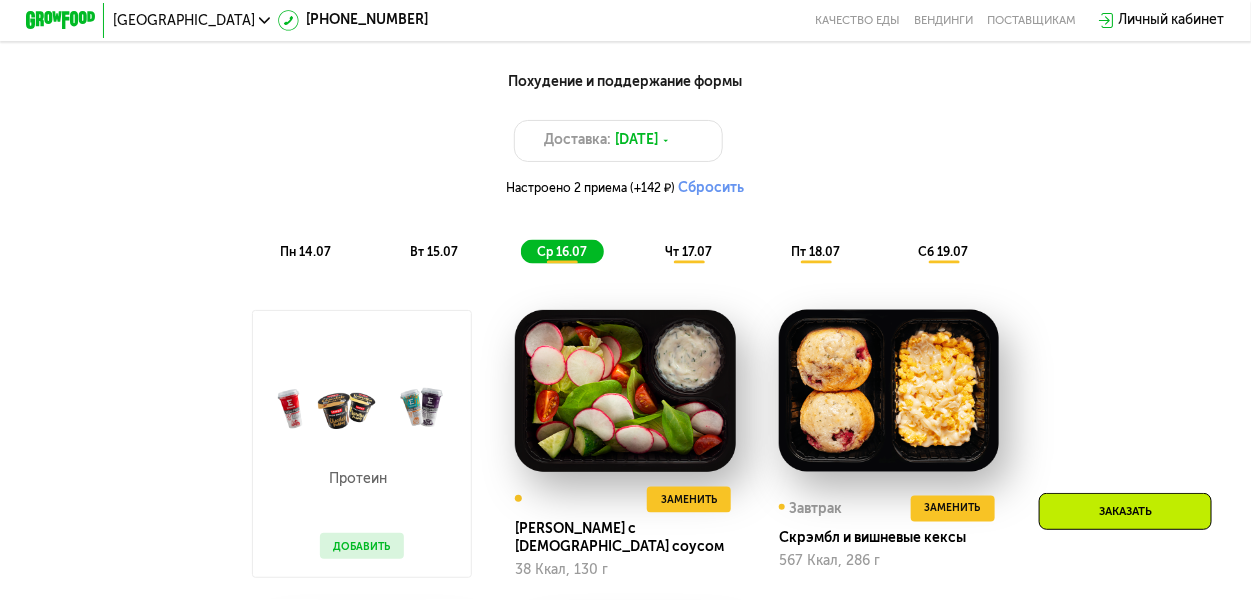 click on "пн 14.07" 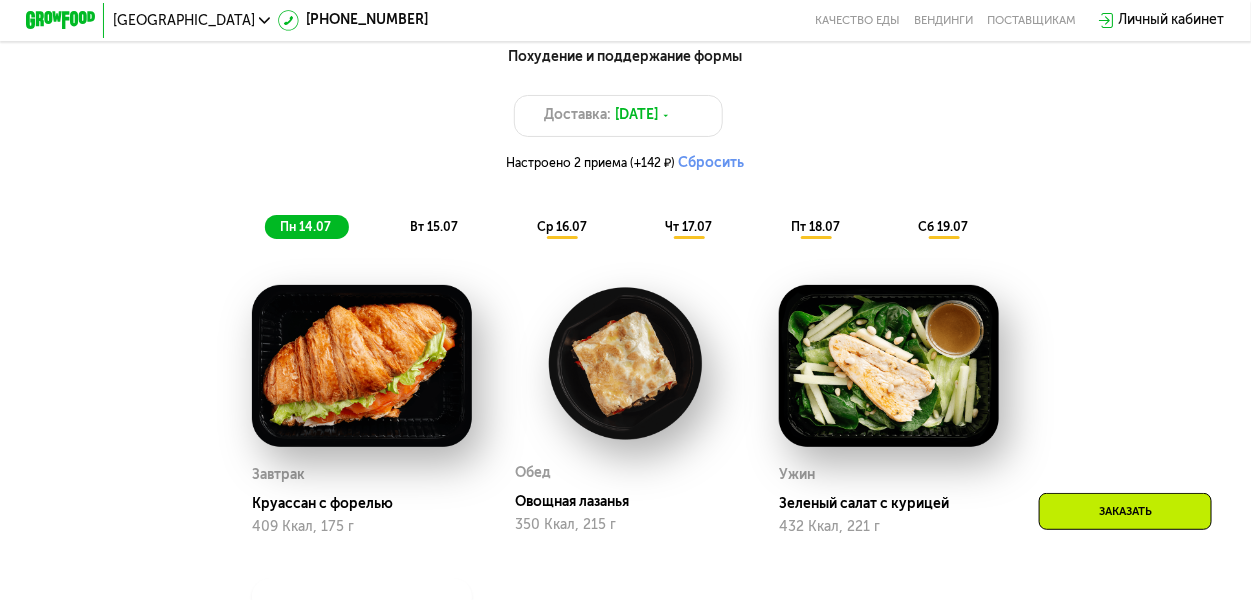scroll, scrollTop: 928, scrollLeft: 0, axis: vertical 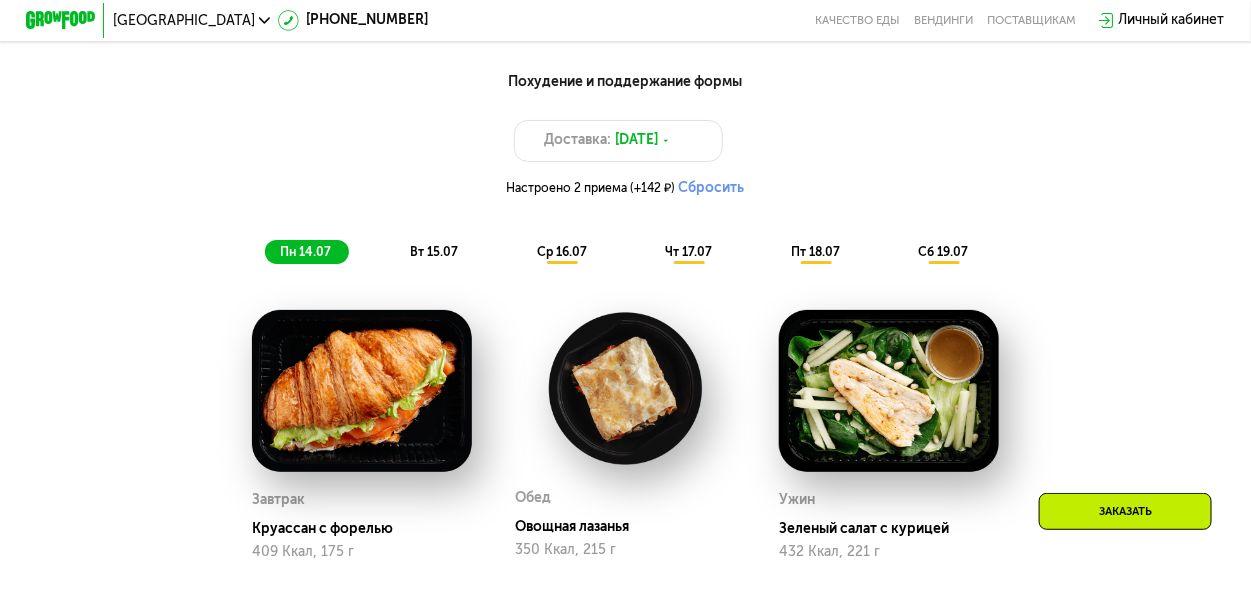 click on "вт 15.07" at bounding box center [434, 252] 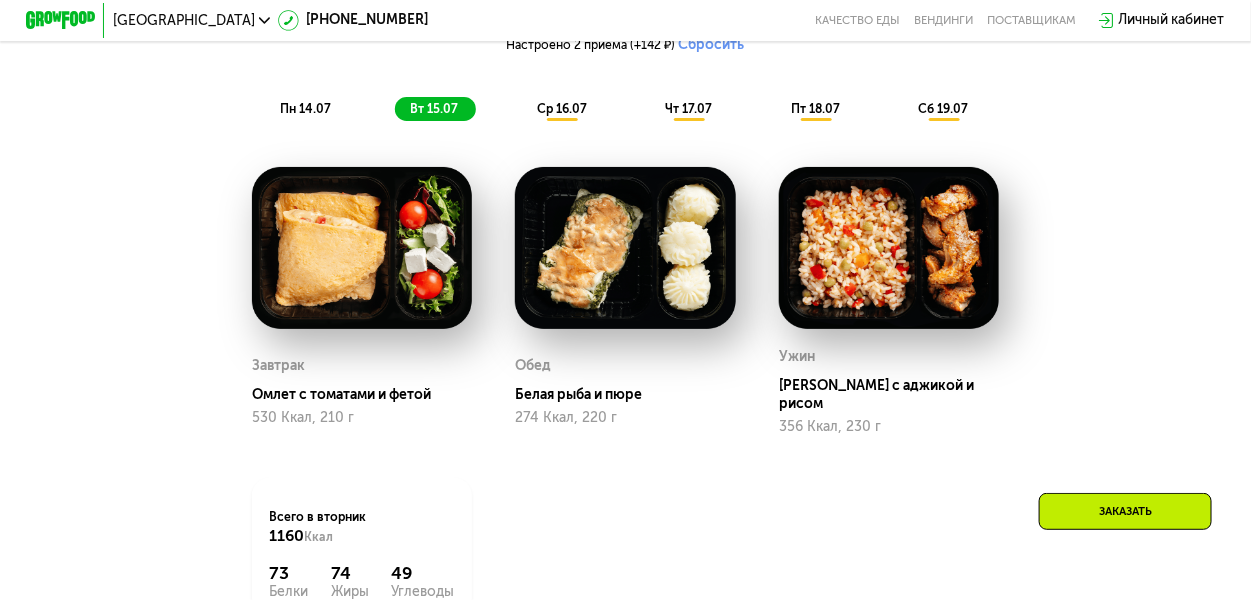 scroll, scrollTop: 1028, scrollLeft: 0, axis: vertical 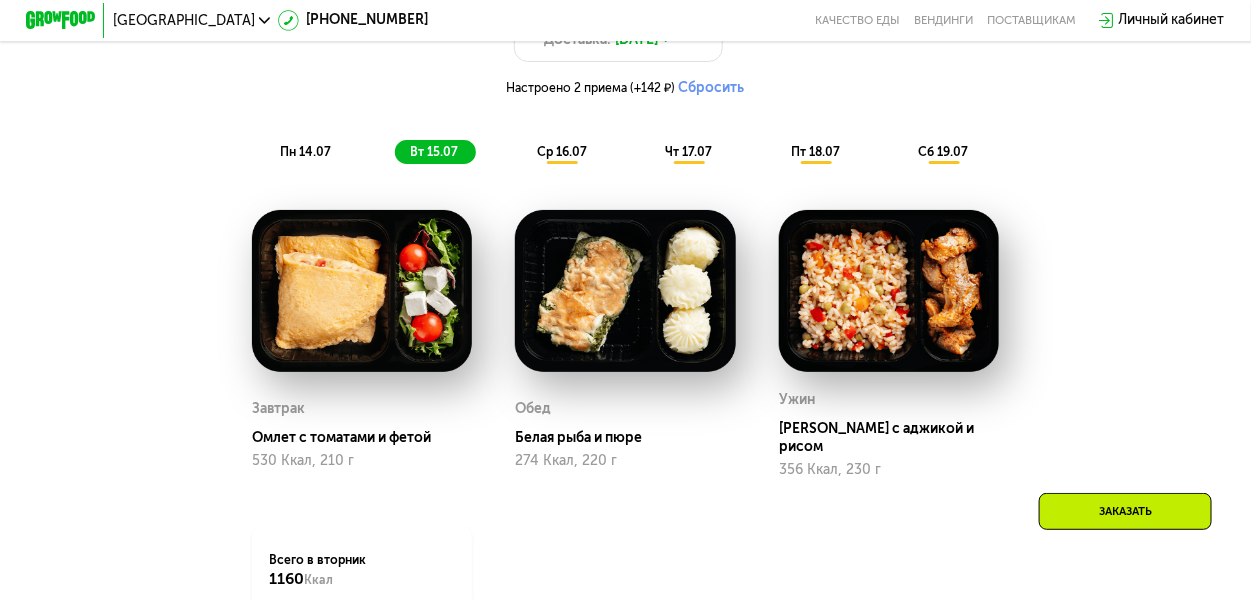 click on "ср 16.07" at bounding box center [562, 152] 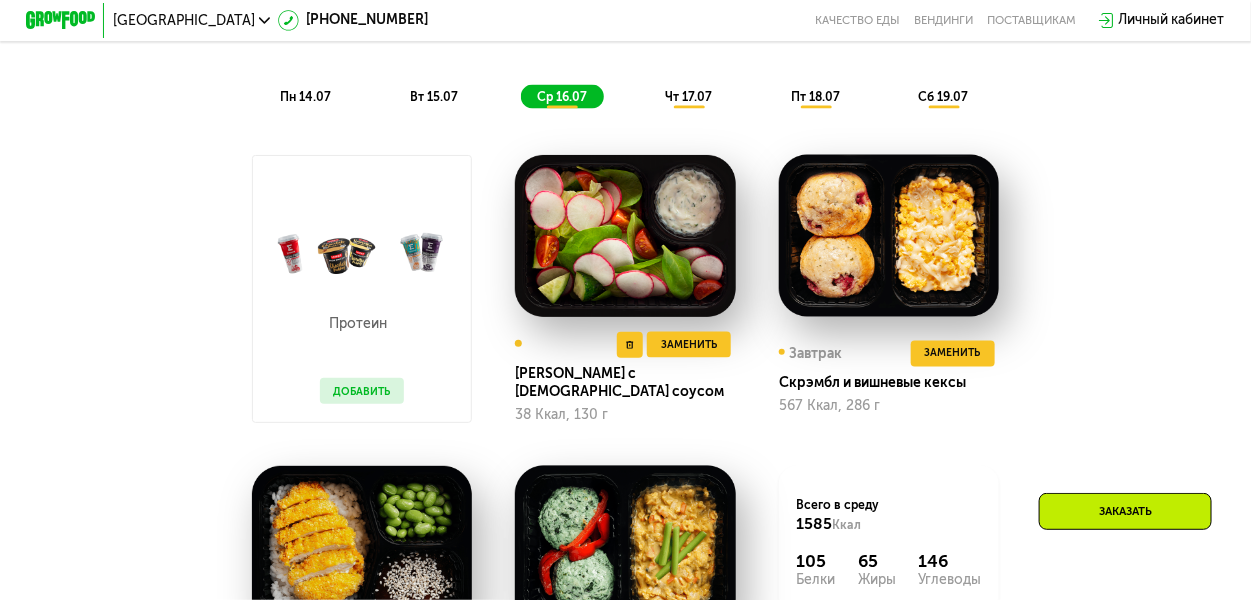 scroll, scrollTop: 1128, scrollLeft: 0, axis: vertical 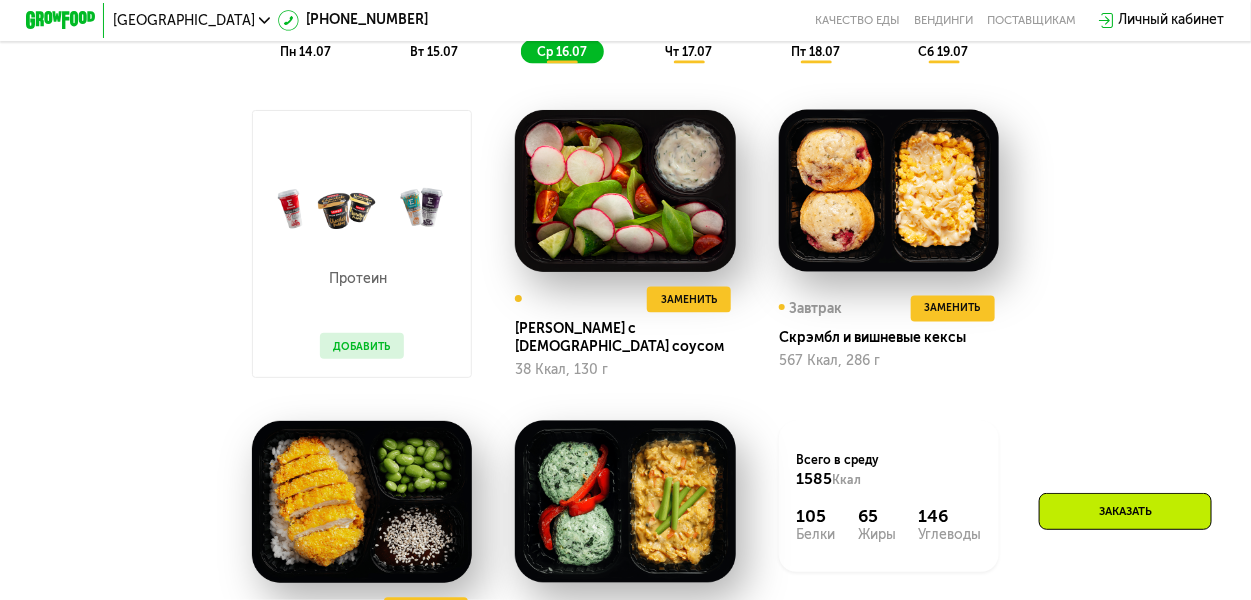 click on "чт 17.07" at bounding box center [688, 52] 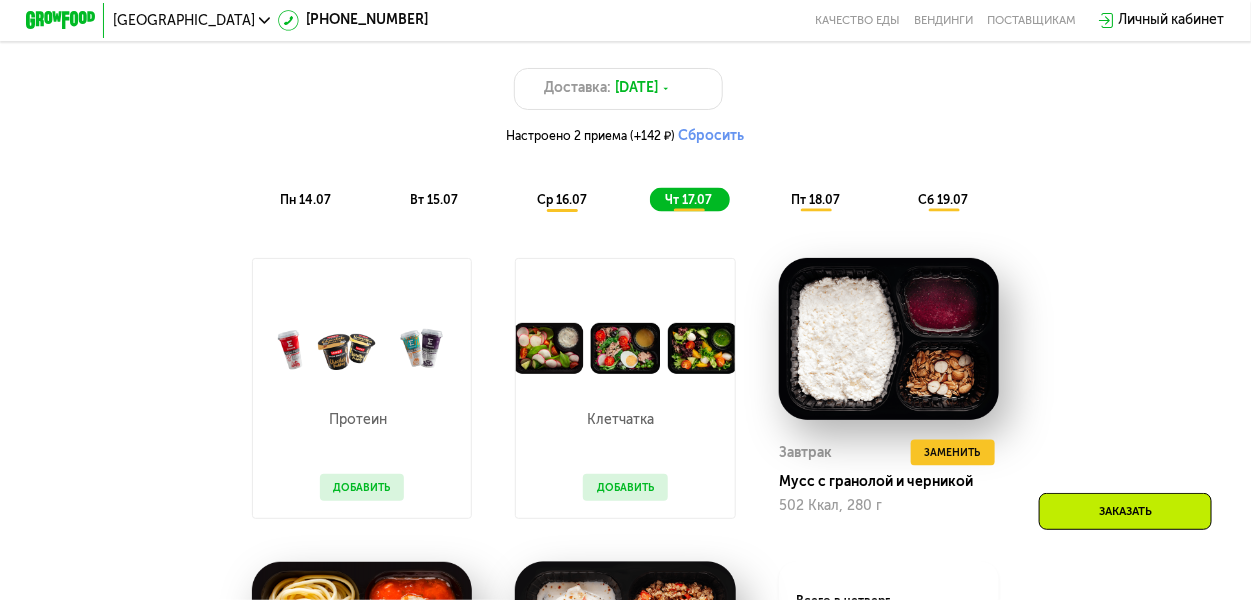 scroll, scrollTop: 928, scrollLeft: 0, axis: vertical 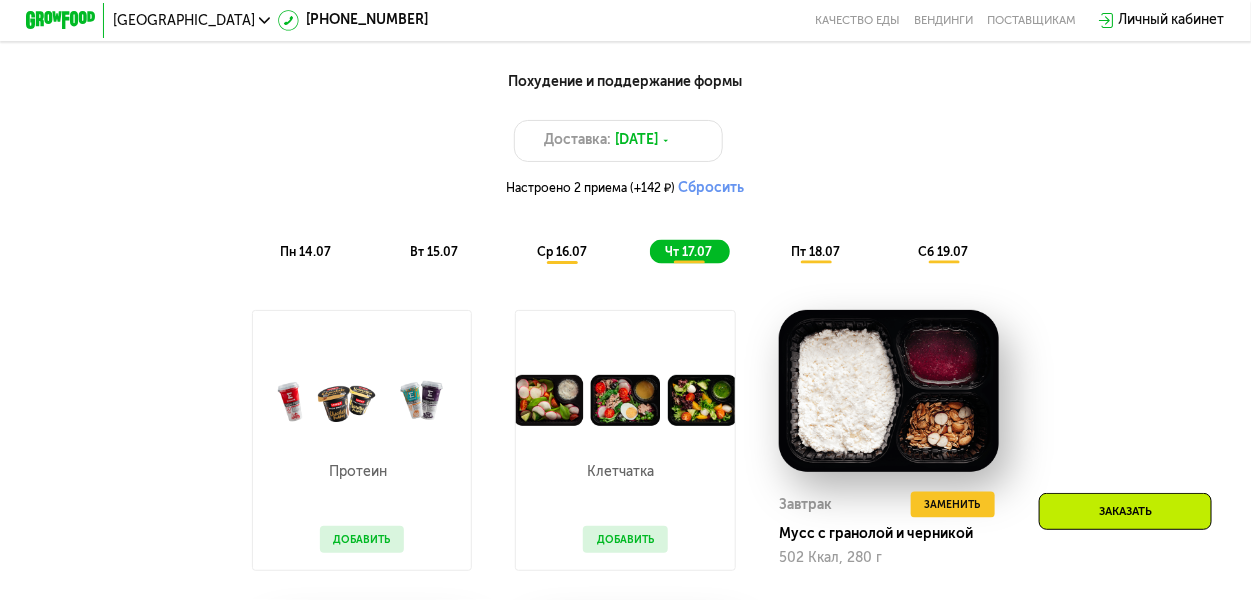 click on "пт 18.07" 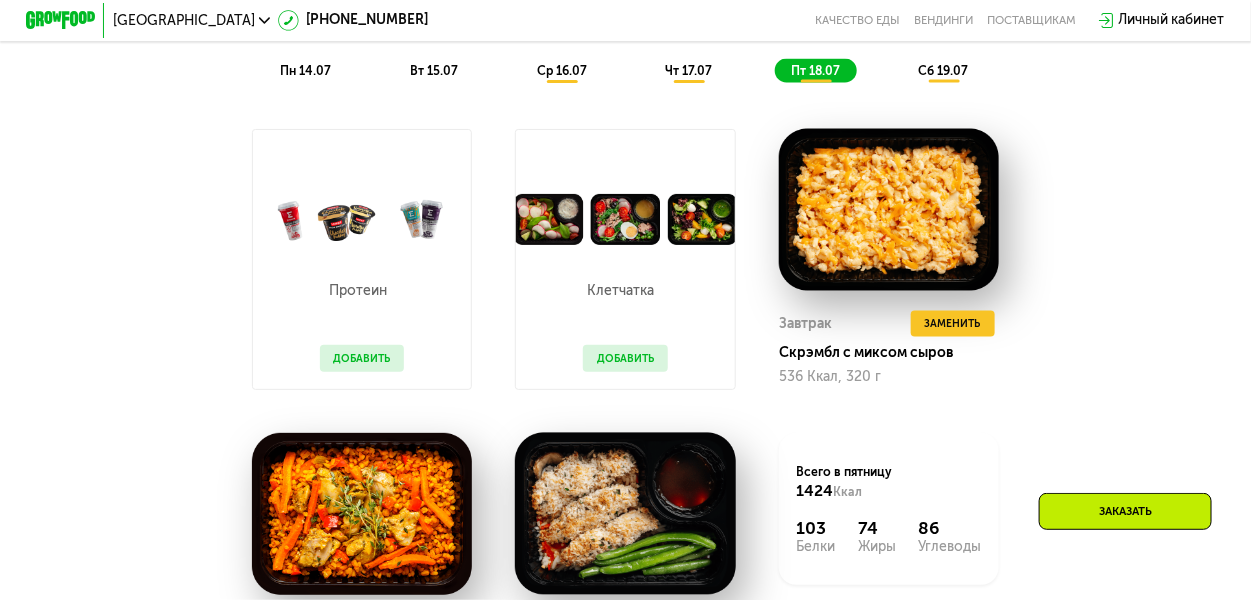 scroll, scrollTop: 928, scrollLeft: 0, axis: vertical 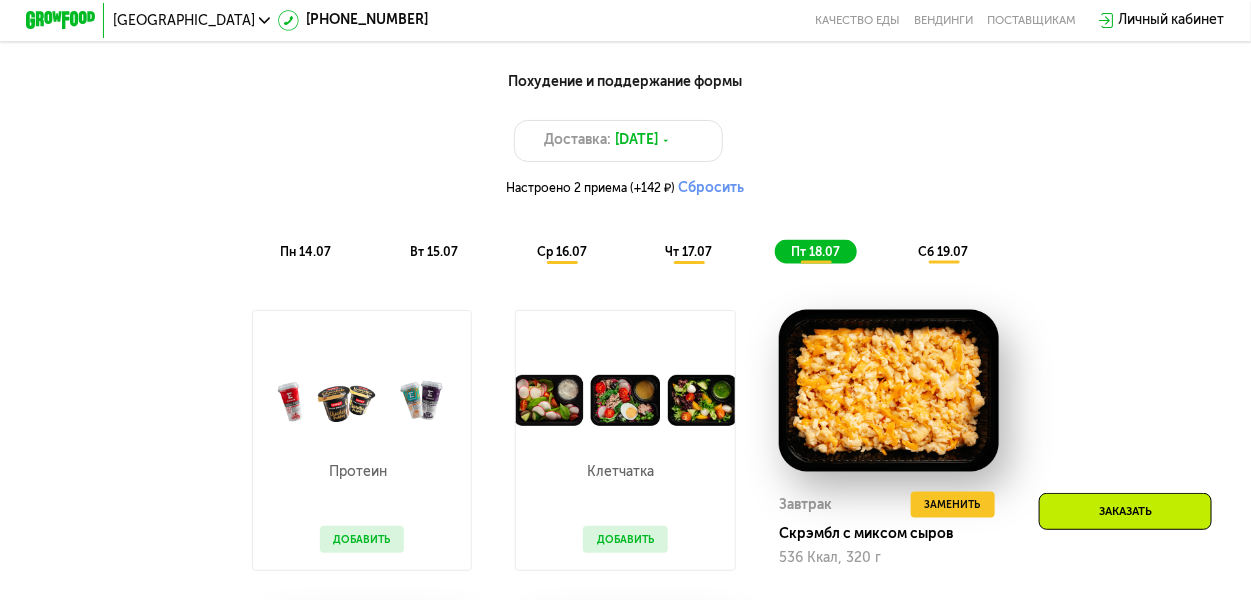 click on "сб 19.07" at bounding box center (944, 252) 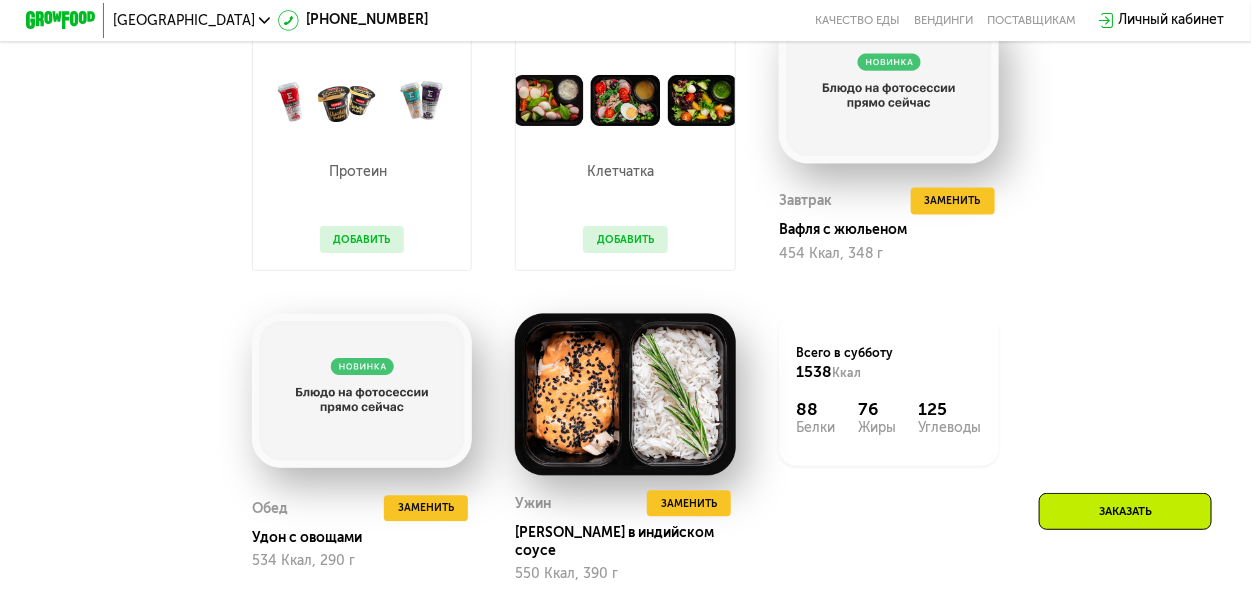 scroll, scrollTop: 1628, scrollLeft: 0, axis: vertical 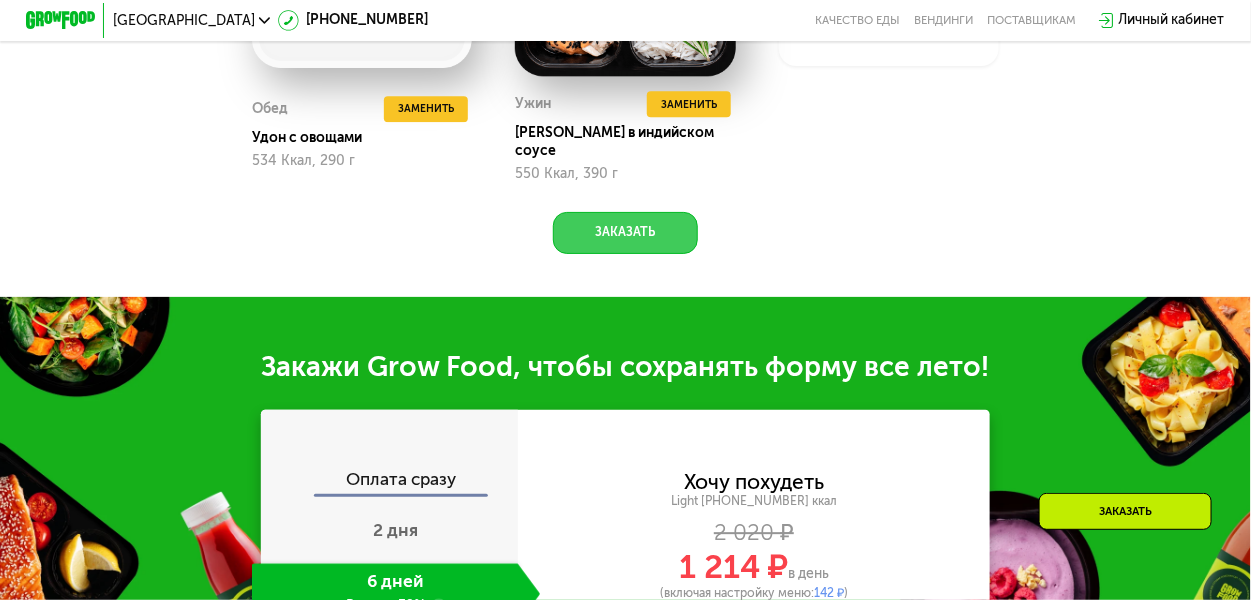 click on "Заказать" 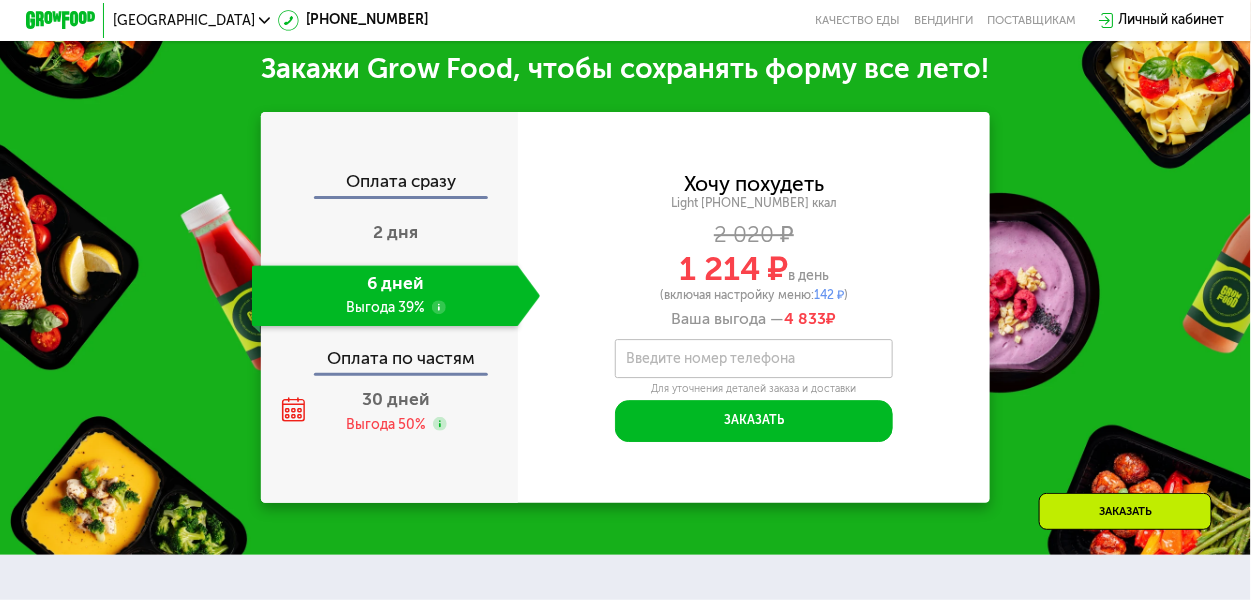 scroll, scrollTop: 1928, scrollLeft: 0, axis: vertical 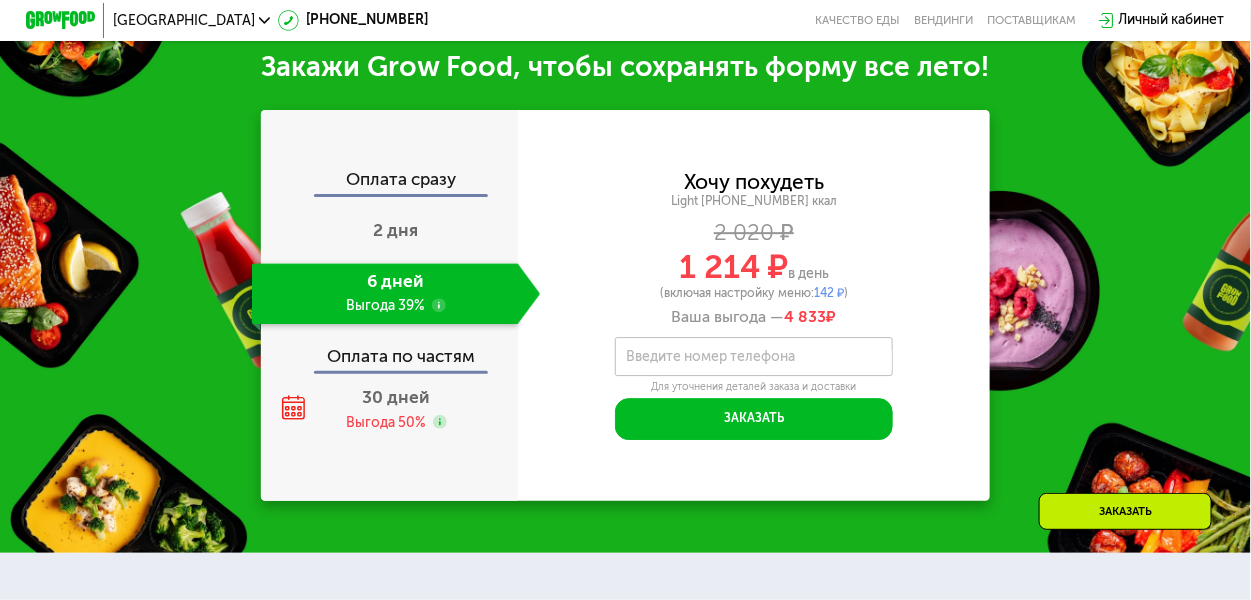 click on "Введите номер телефона" at bounding box center [710, 357] 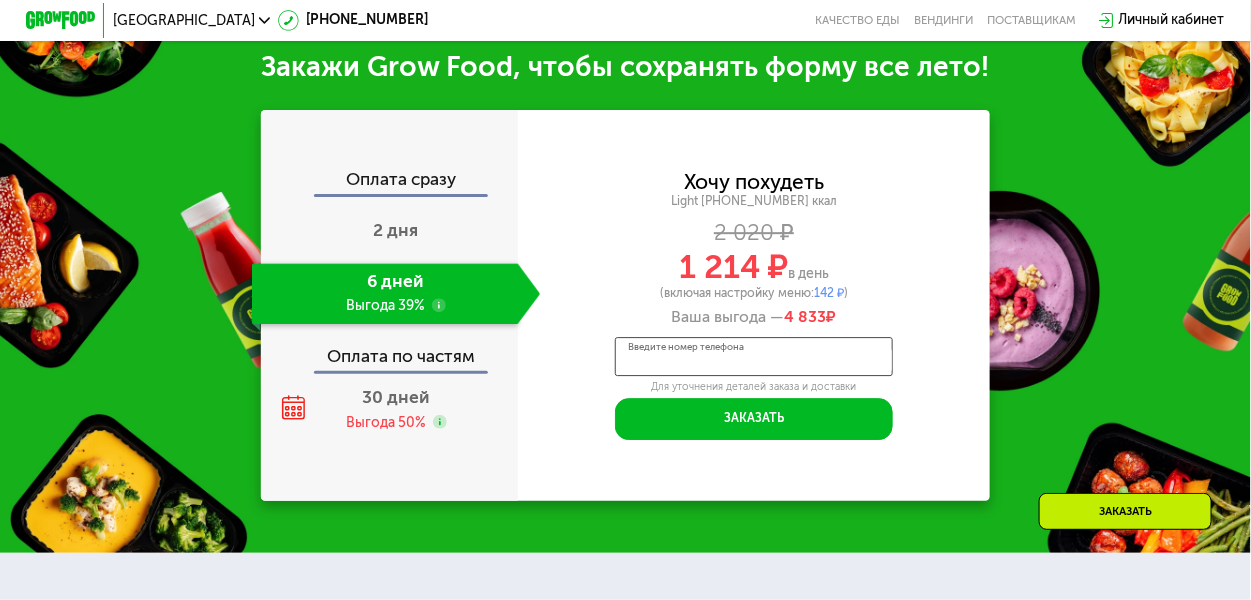 click on "Введите номер телефона" at bounding box center [754, 356] 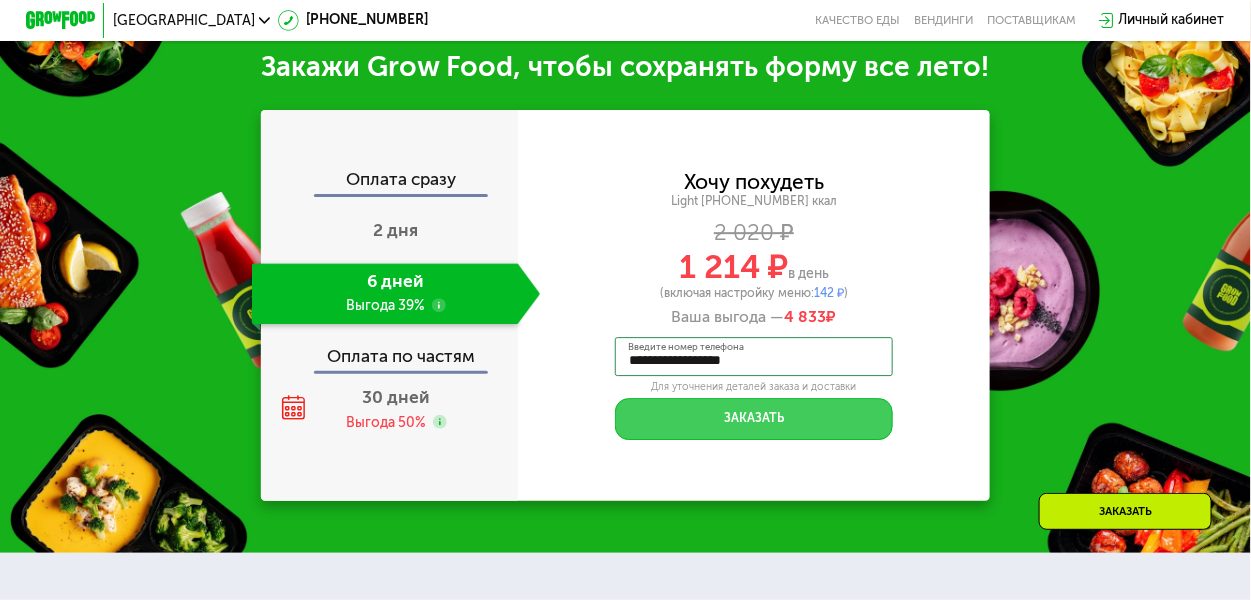 type on "**********" 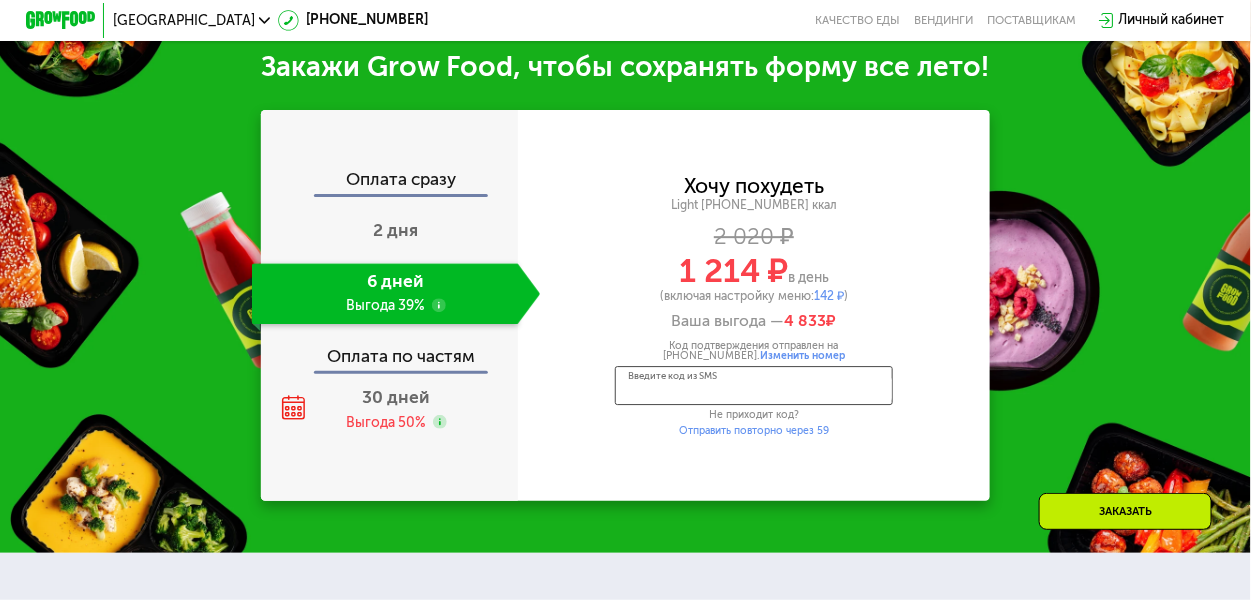 click on "Введите код из SMS" at bounding box center [754, 385] 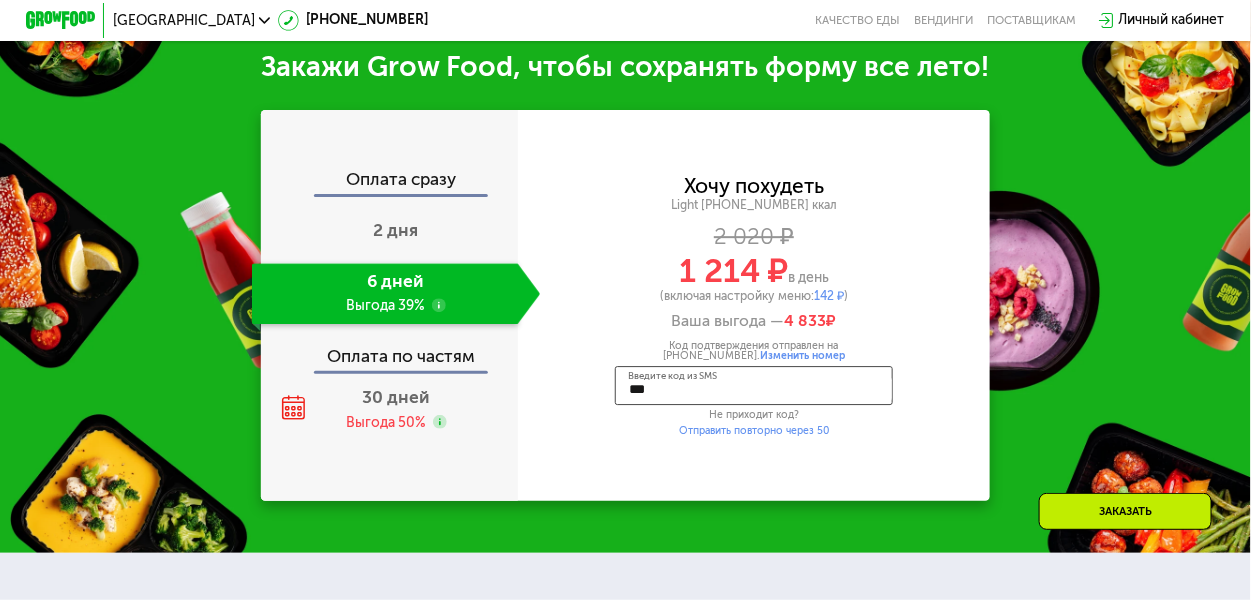type on "****" 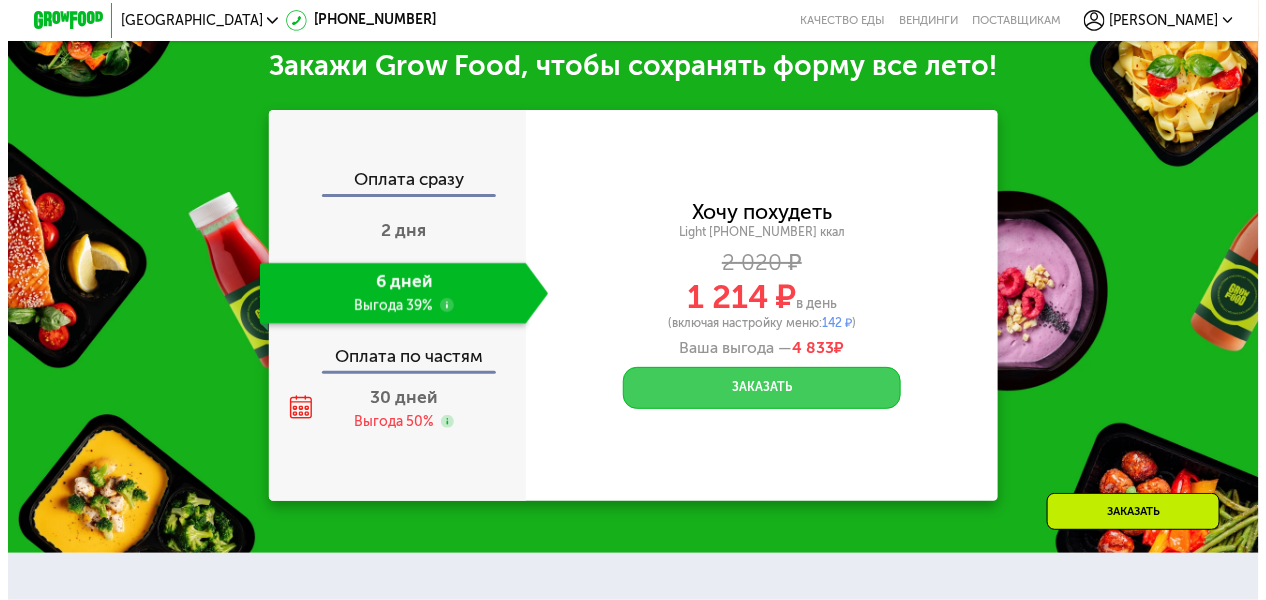 scroll, scrollTop: 0, scrollLeft: 0, axis: both 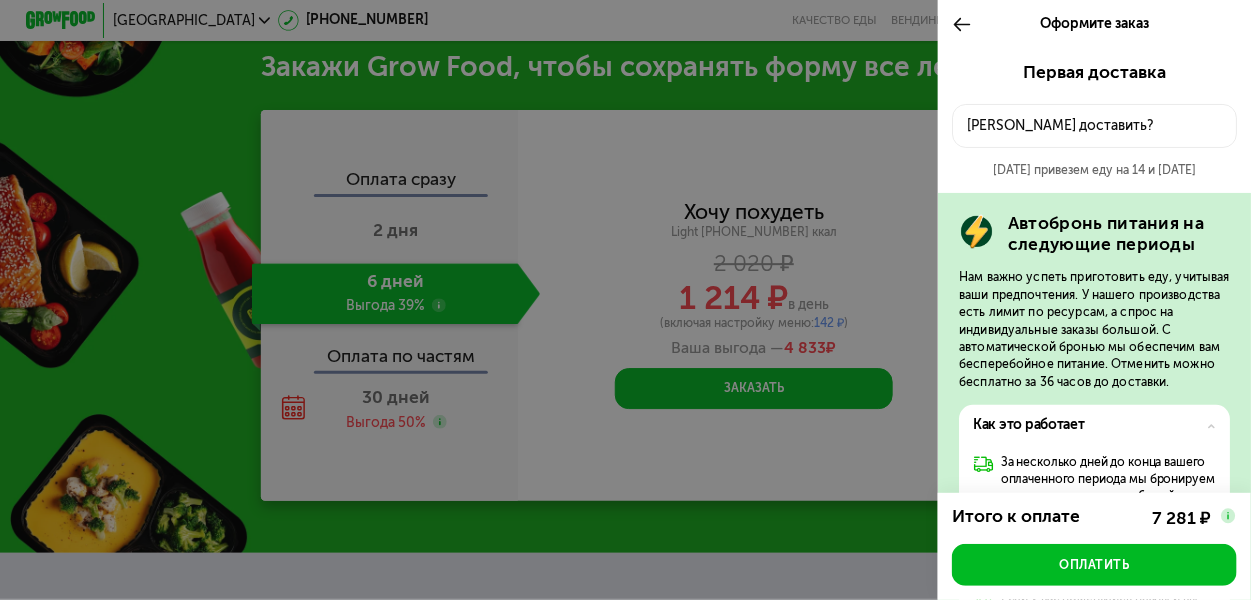 click at bounding box center (625, 300) 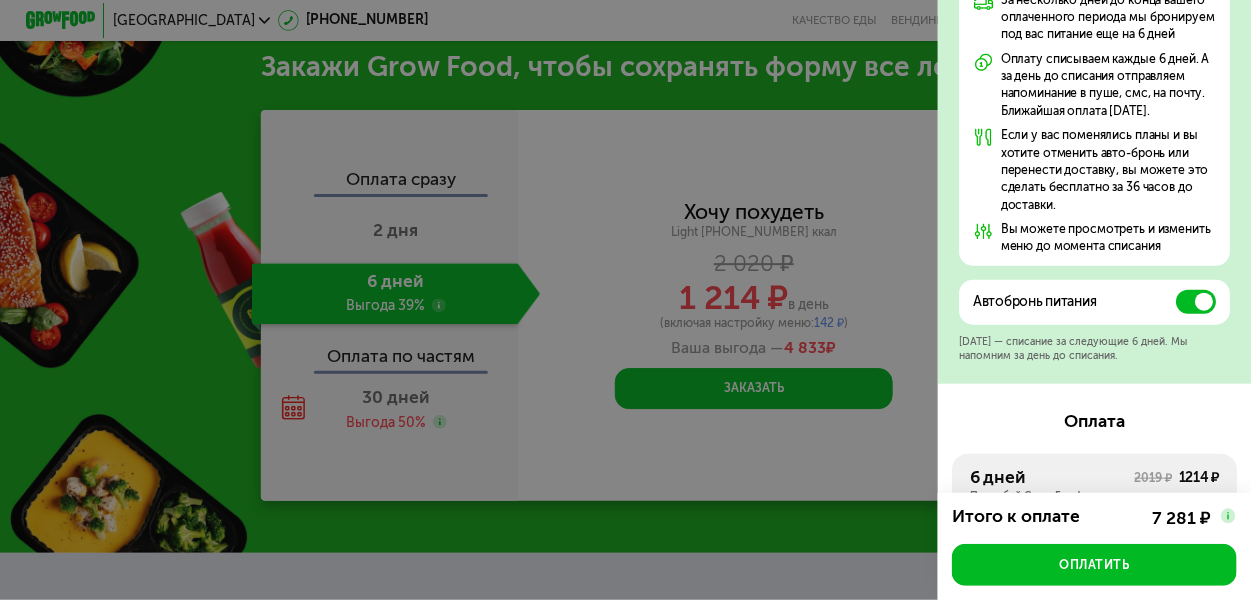 scroll, scrollTop: 500, scrollLeft: 0, axis: vertical 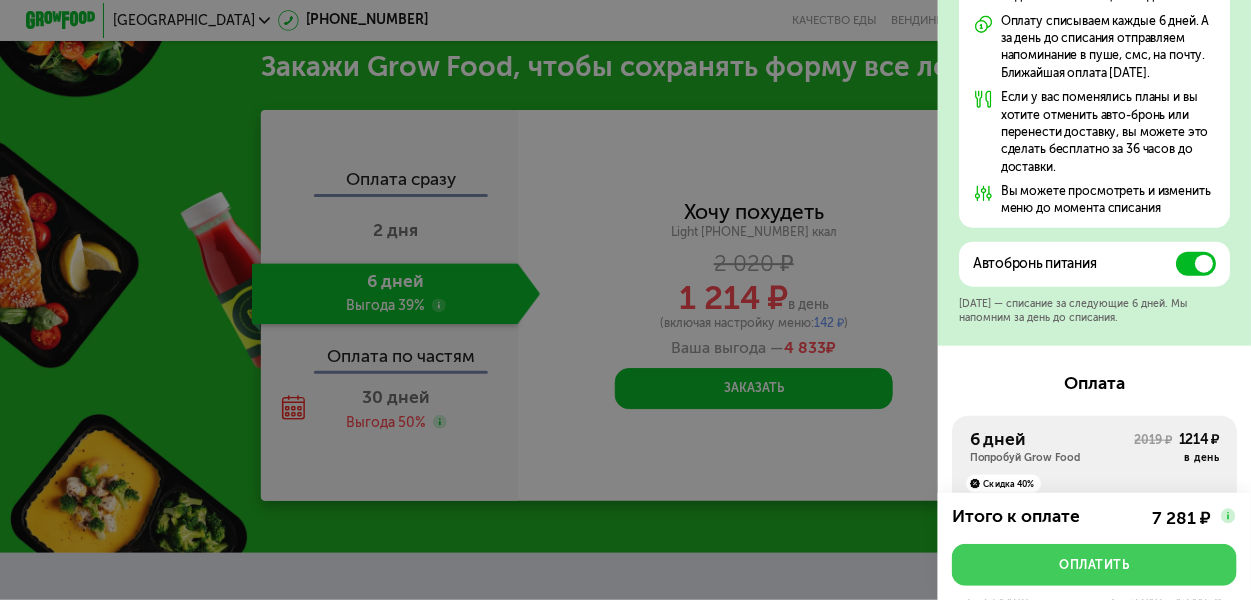 click on "Оплатить" at bounding box center [1095, 565] 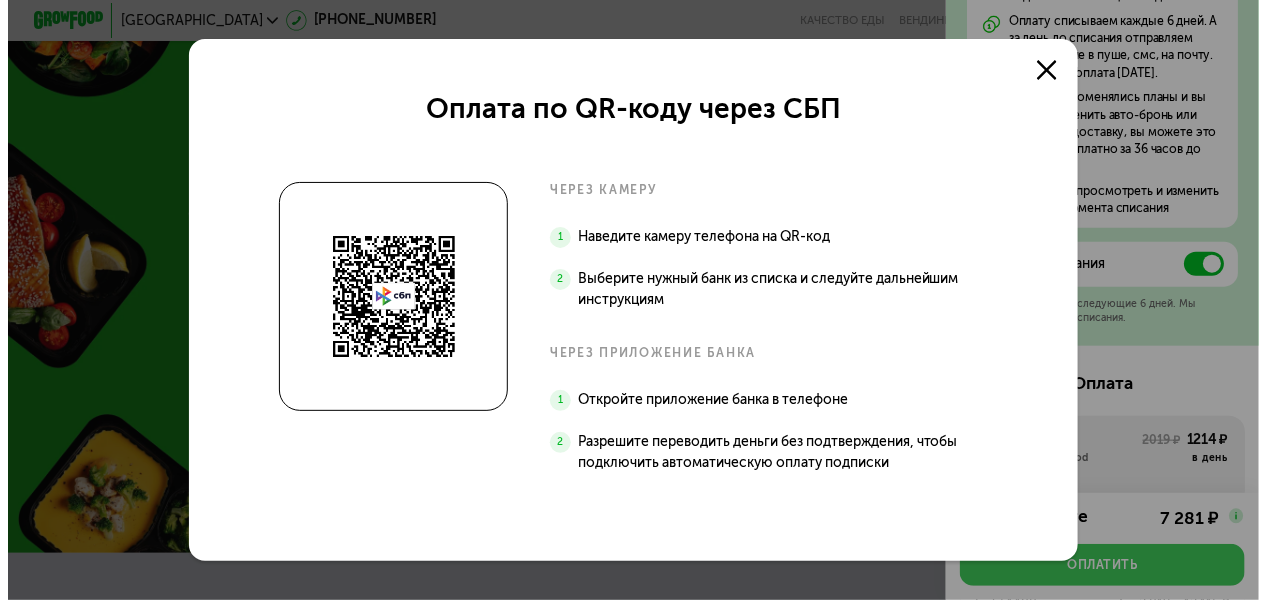 scroll, scrollTop: 0, scrollLeft: 0, axis: both 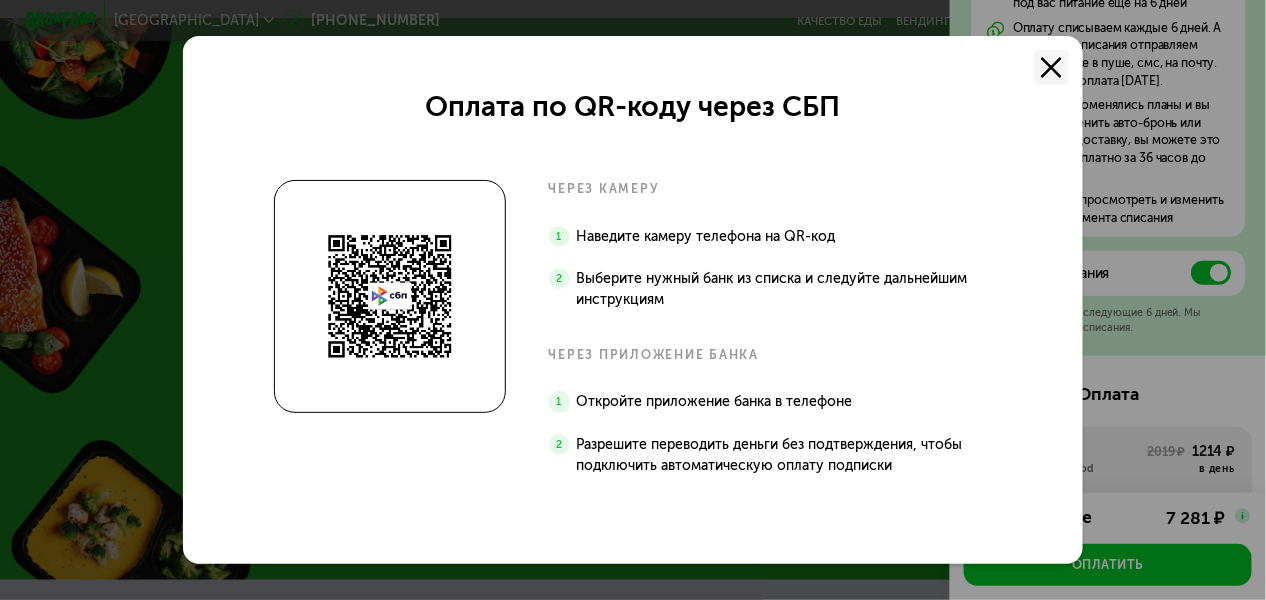 click 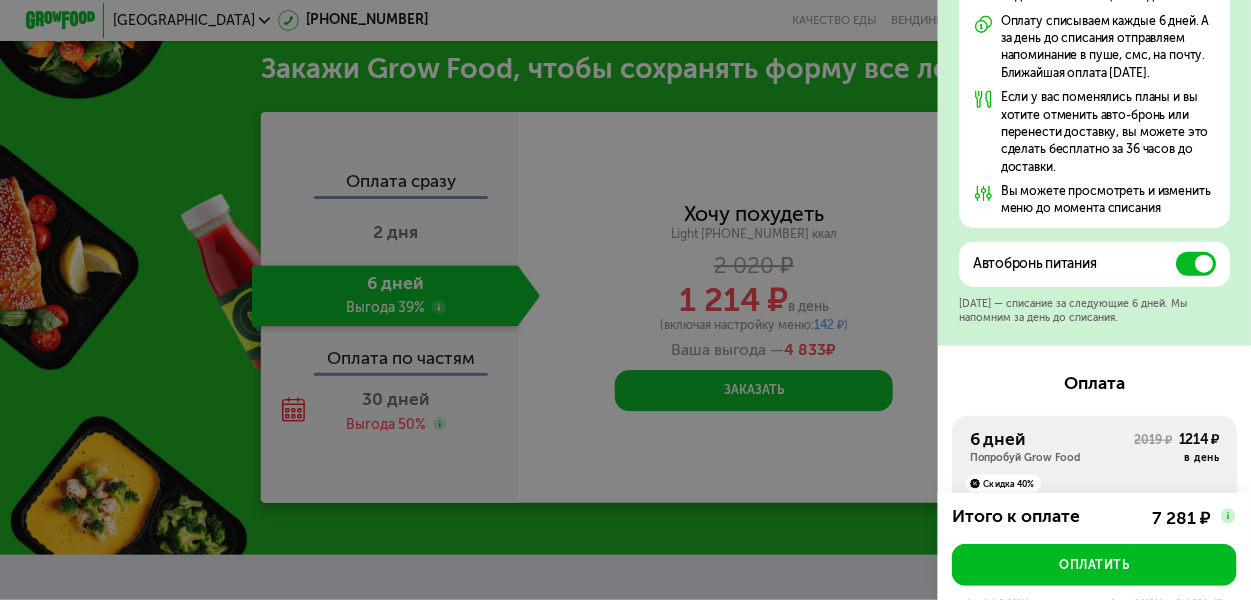 scroll, scrollTop: 1928, scrollLeft: 0, axis: vertical 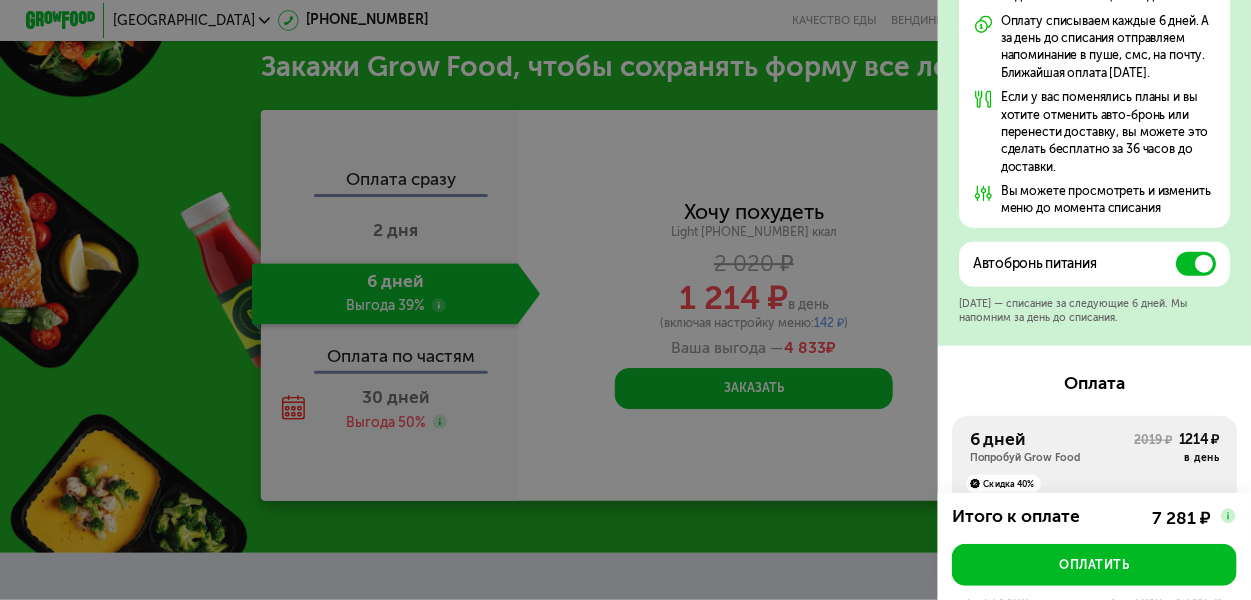 click at bounding box center [625, 300] 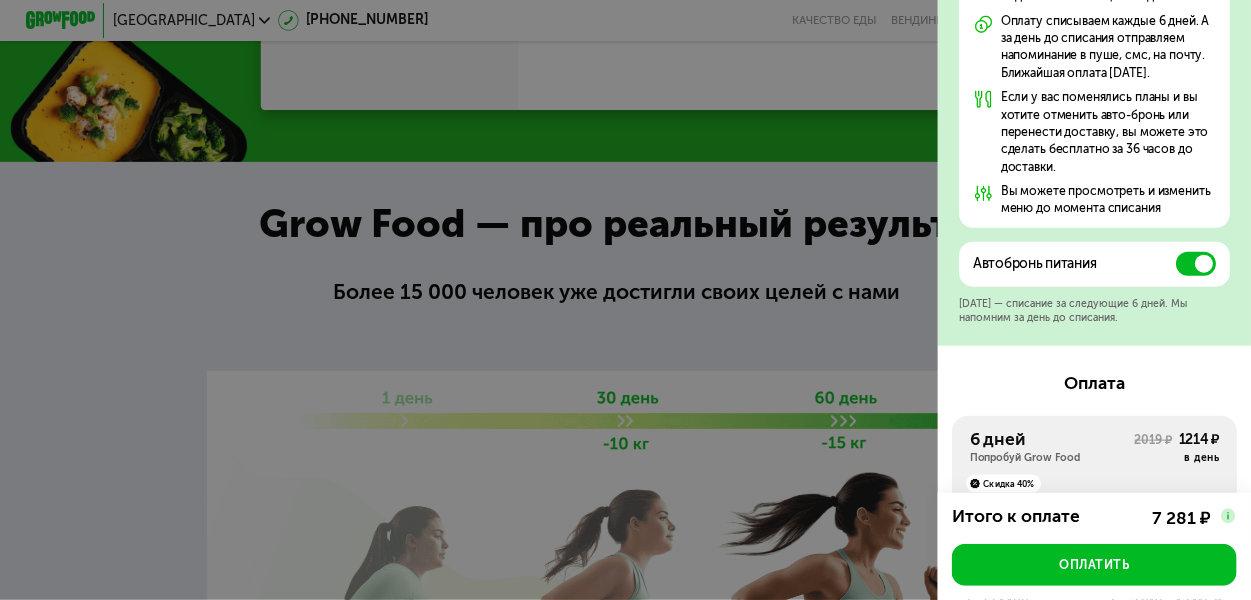 scroll, scrollTop: 2328, scrollLeft: 0, axis: vertical 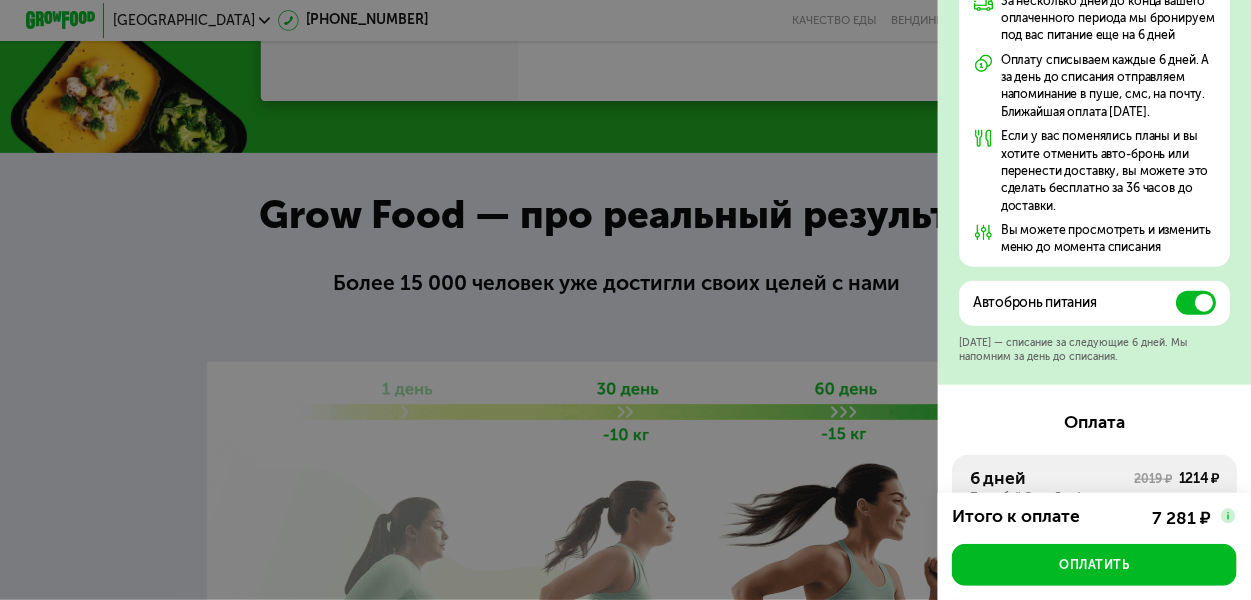 click at bounding box center [1228, 515] 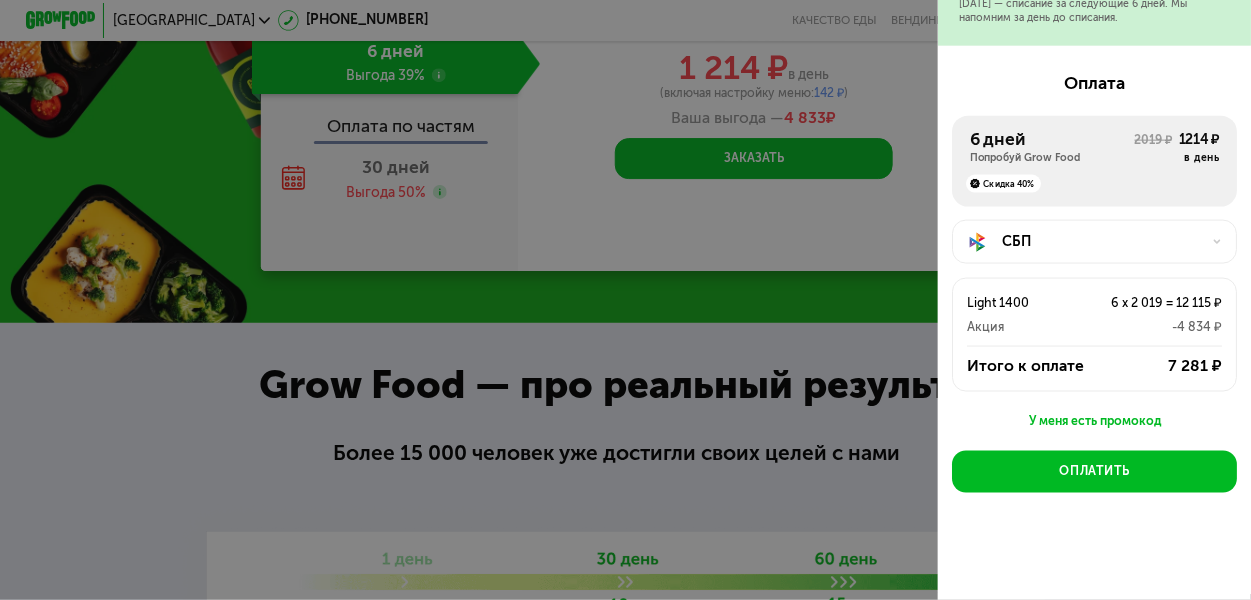 scroll, scrollTop: 1928, scrollLeft: 0, axis: vertical 